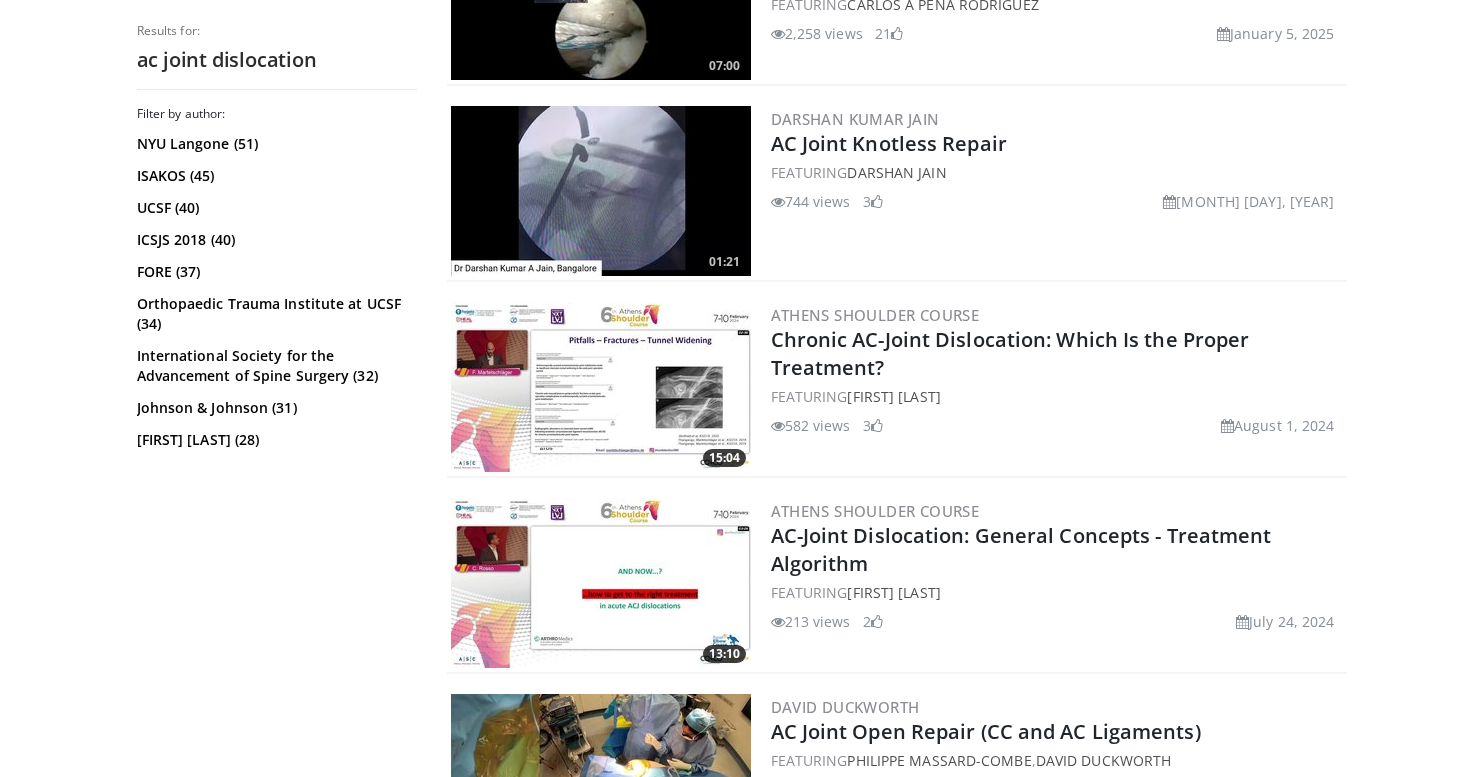 scroll, scrollTop: 0, scrollLeft: 0, axis: both 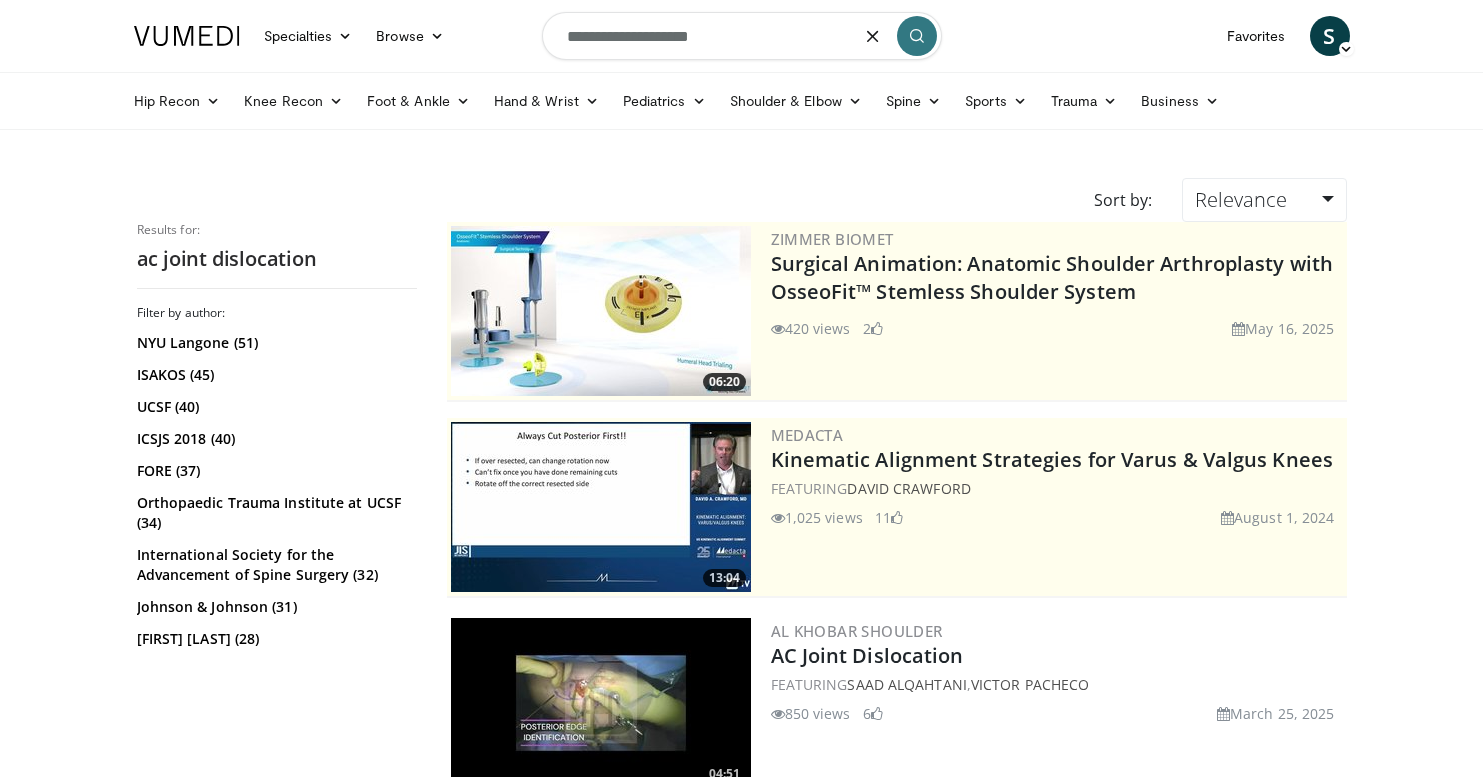 drag, startPoint x: 714, startPoint y: 38, endPoint x: 625, endPoint y: 38, distance: 89 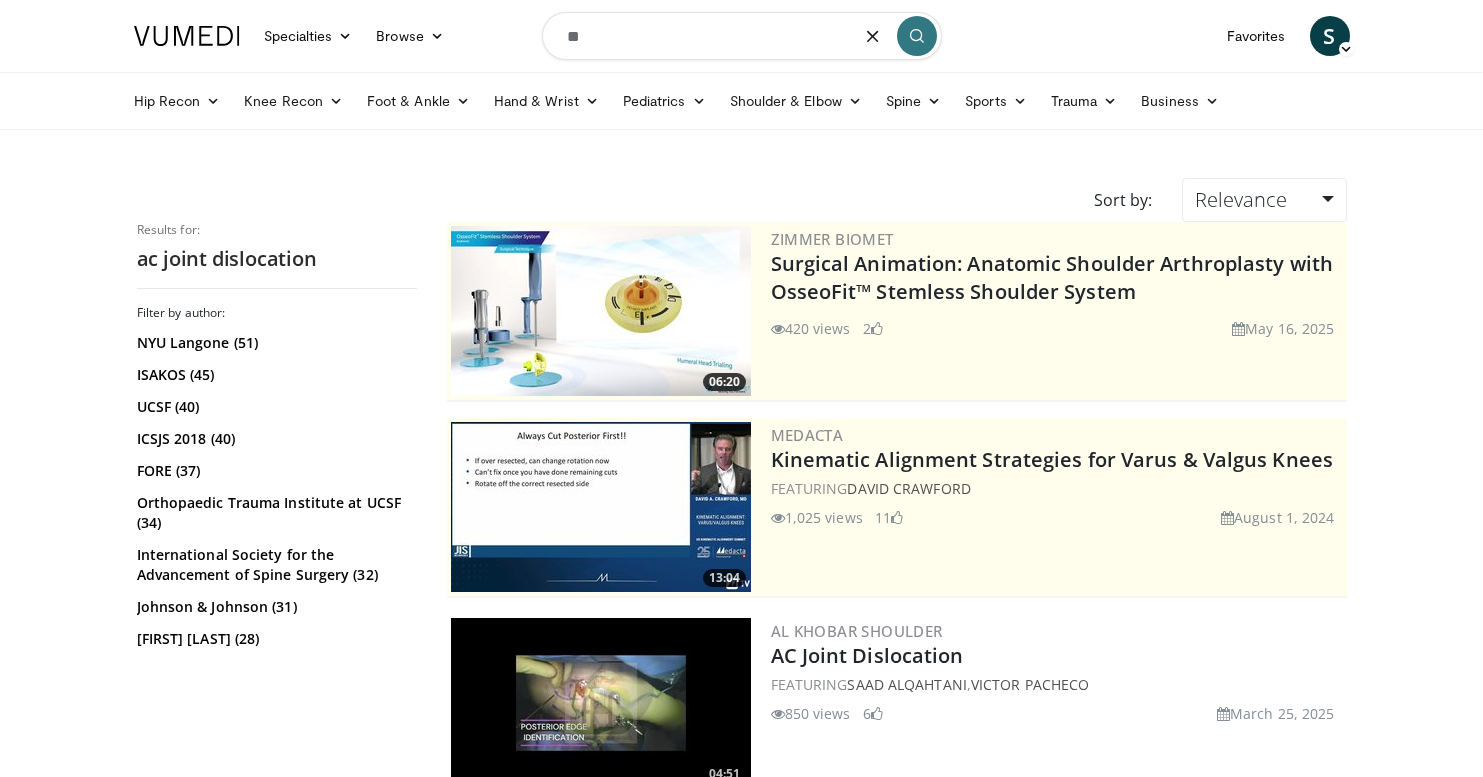 type on "*" 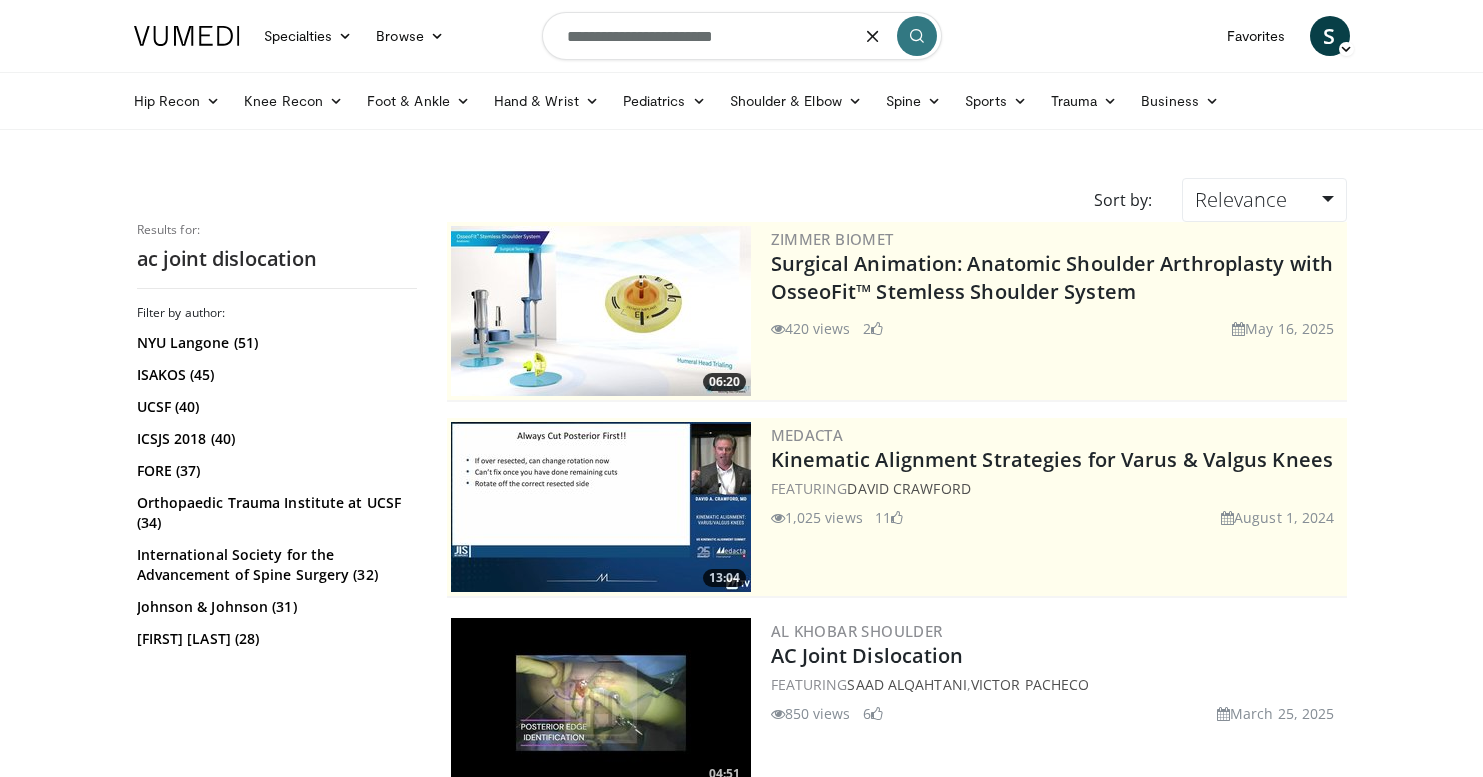 type on "**********" 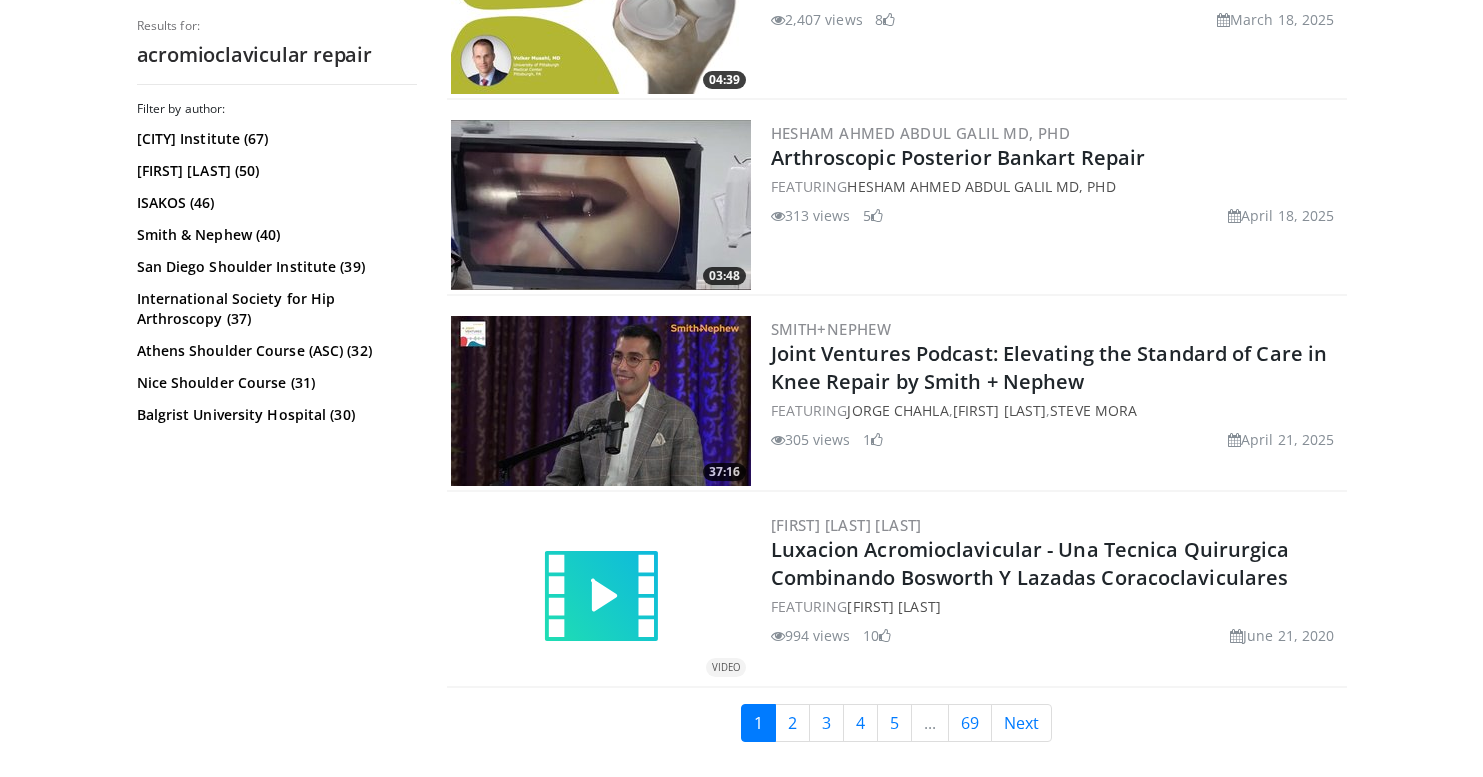 scroll, scrollTop: 4793, scrollLeft: 0, axis: vertical 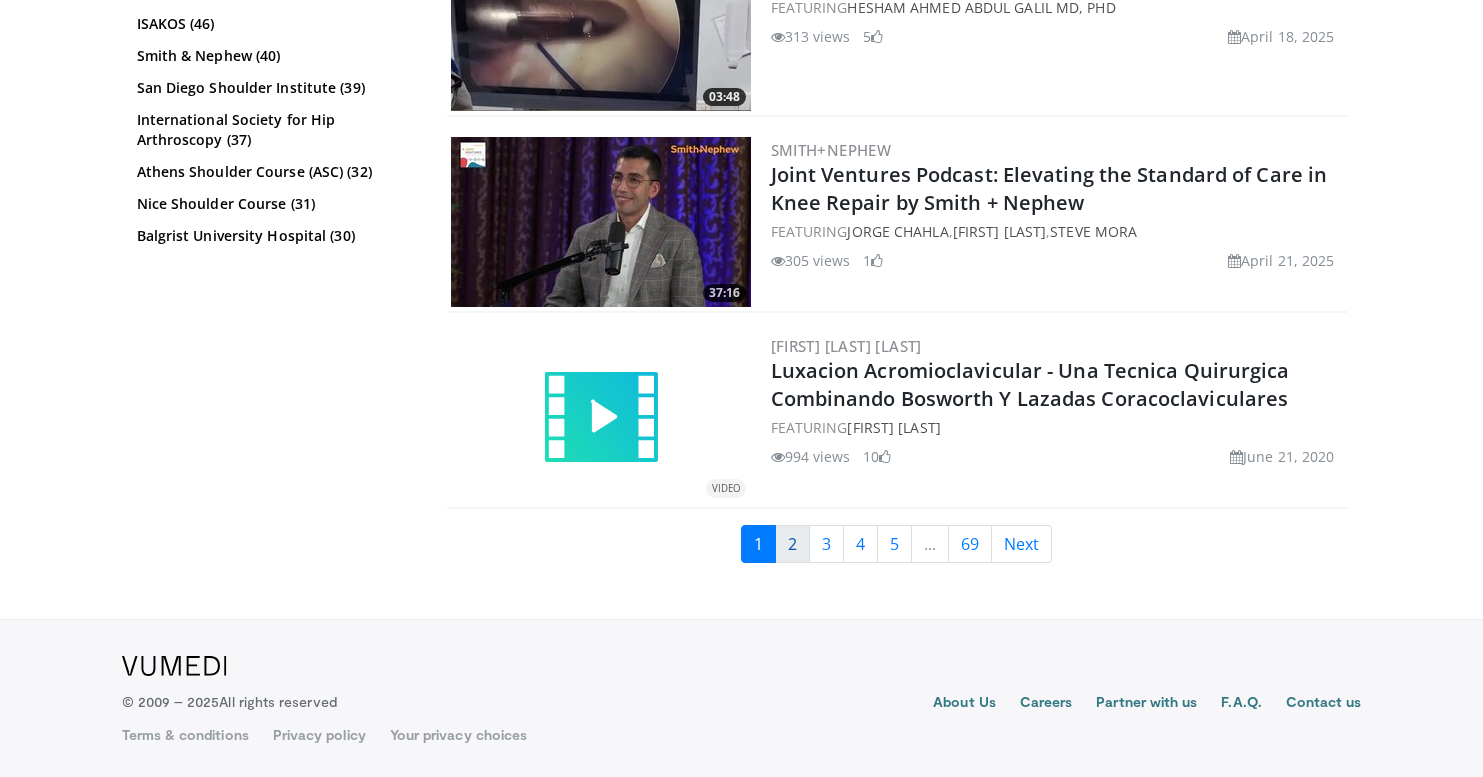 click on "2" at bounding box center (792, 544) 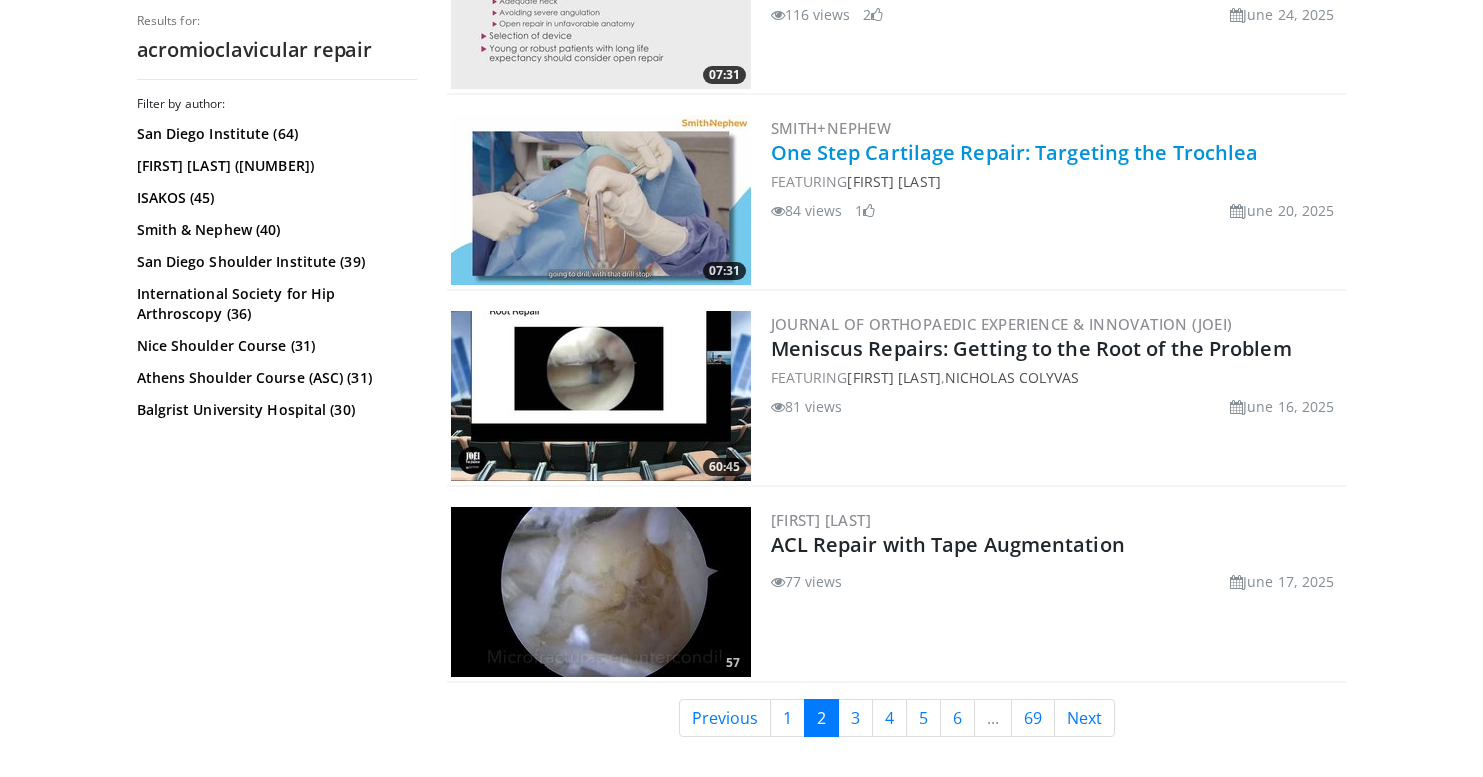 scroll, scrollTop: 4882, scrollLeft: 0, axis: vertical 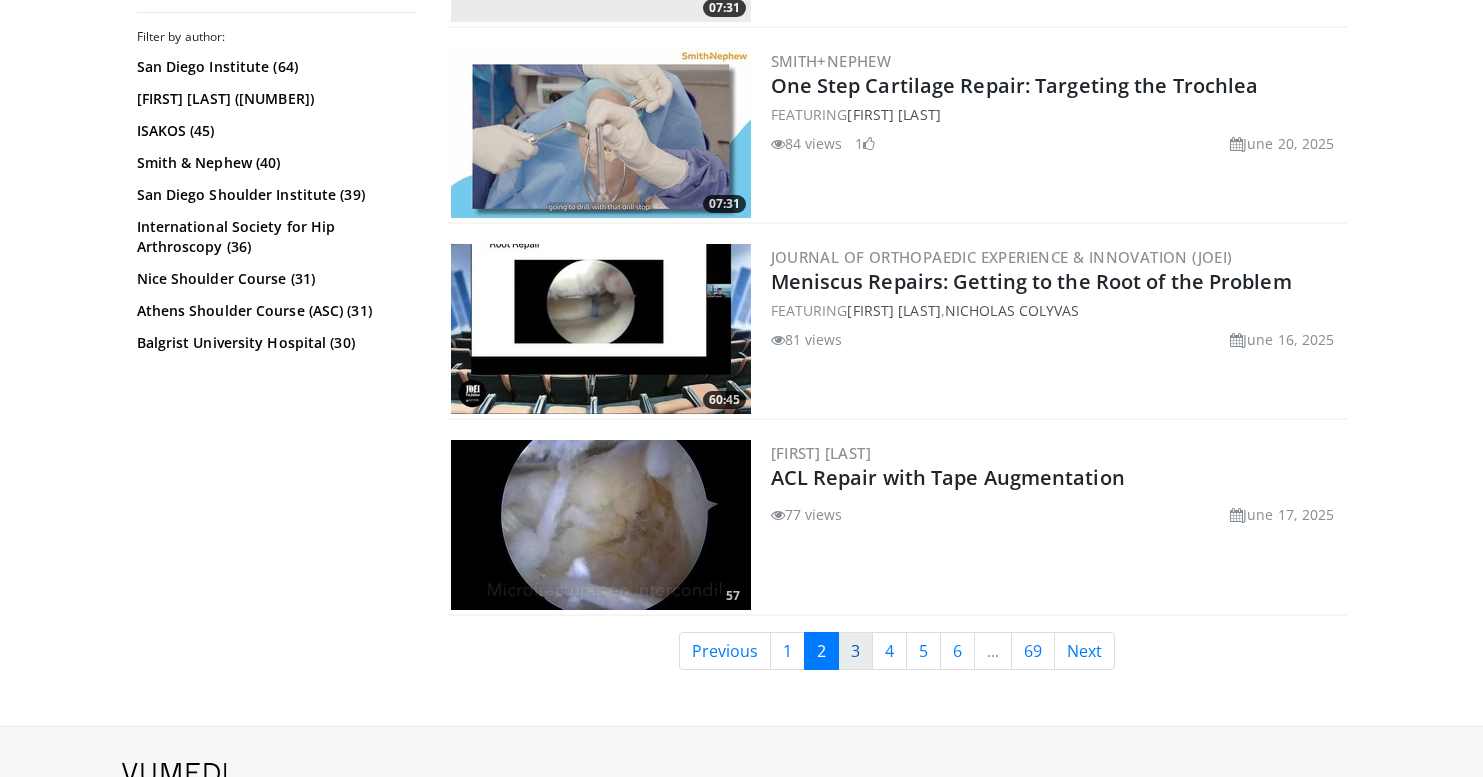 click on "3" at bounding box center [855, 651] 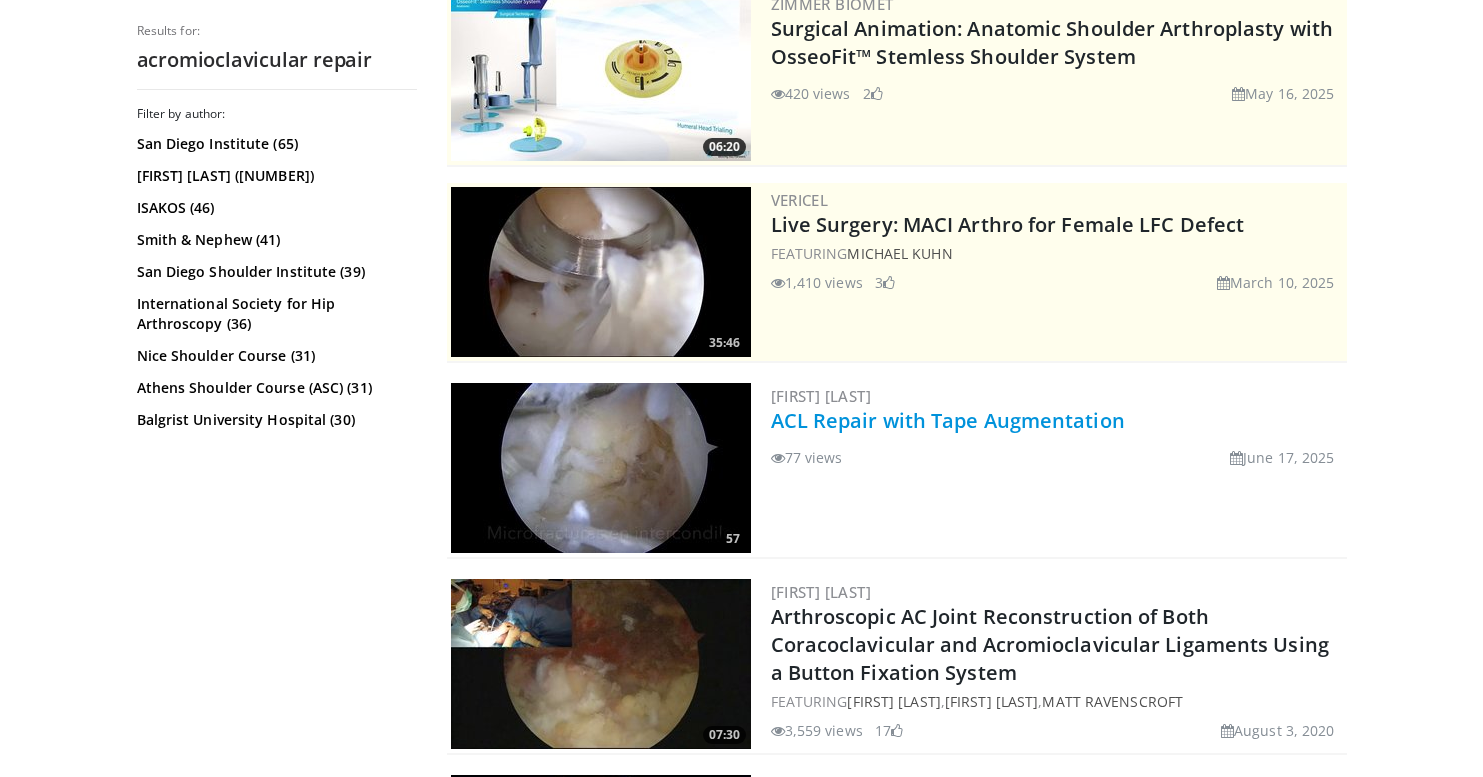 scroll, scrollTop: 0, scrollLeft: 0, axis: both 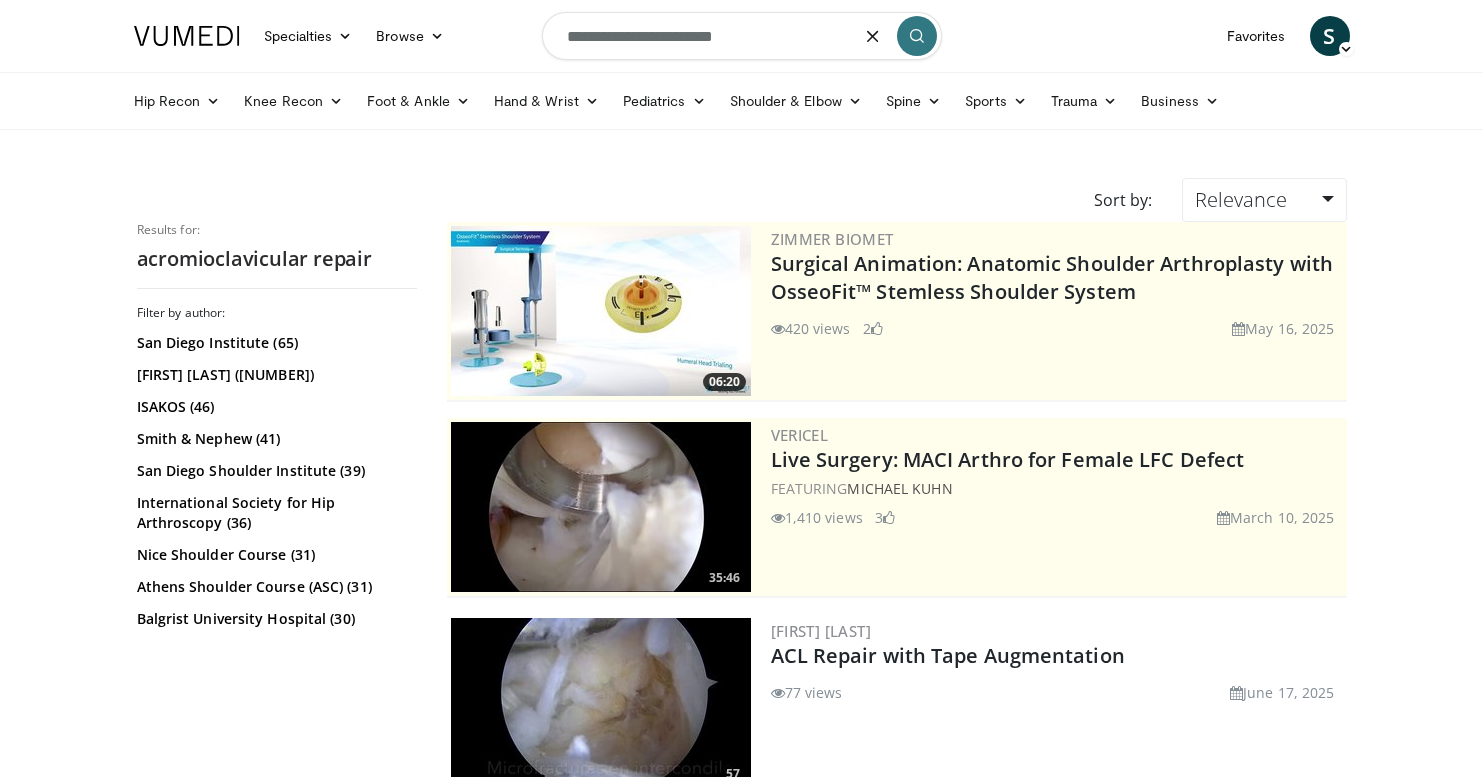 drag, startPoint x: 774, startPoint y: 43, endPoint x: 510, endPoint y: 12, distance: 265.81384 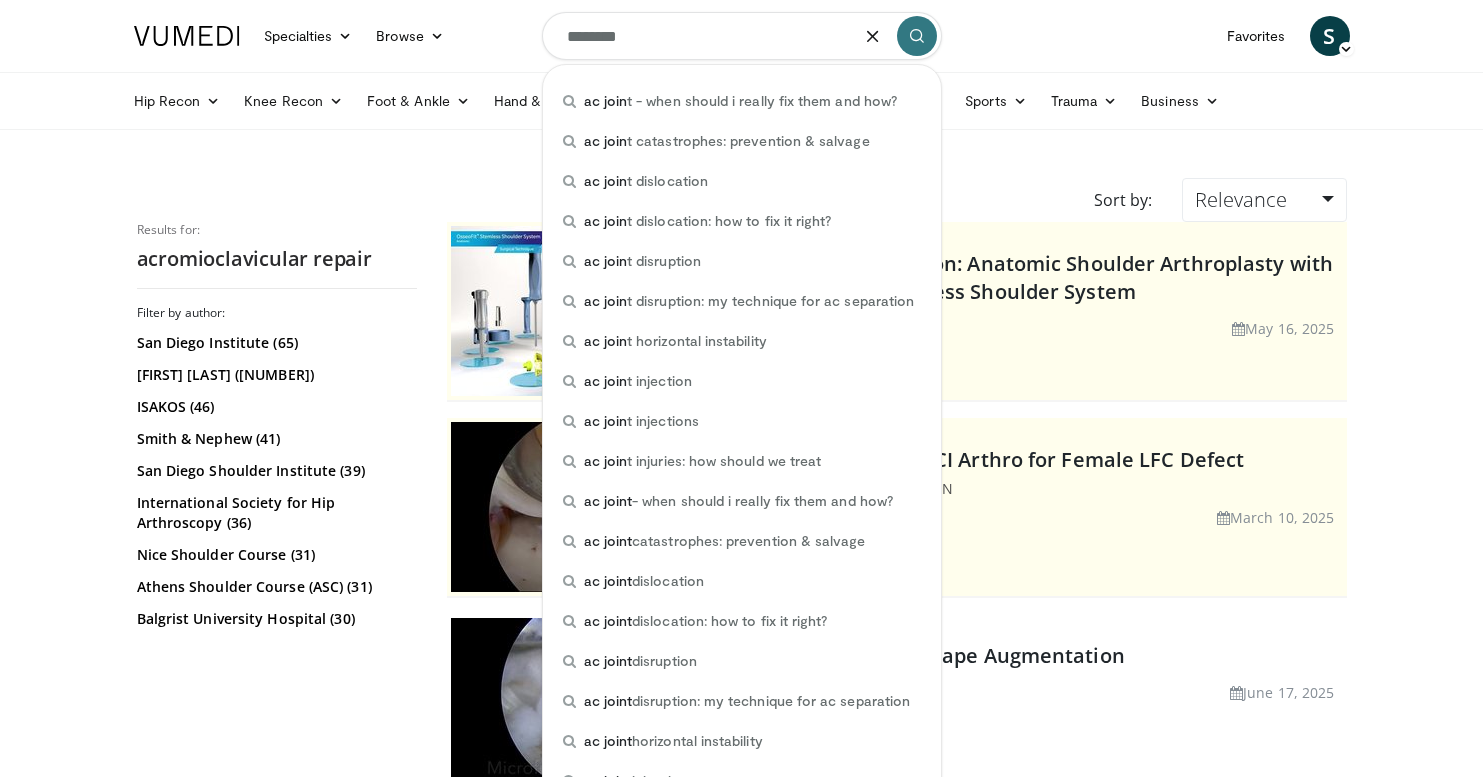 type on "********" 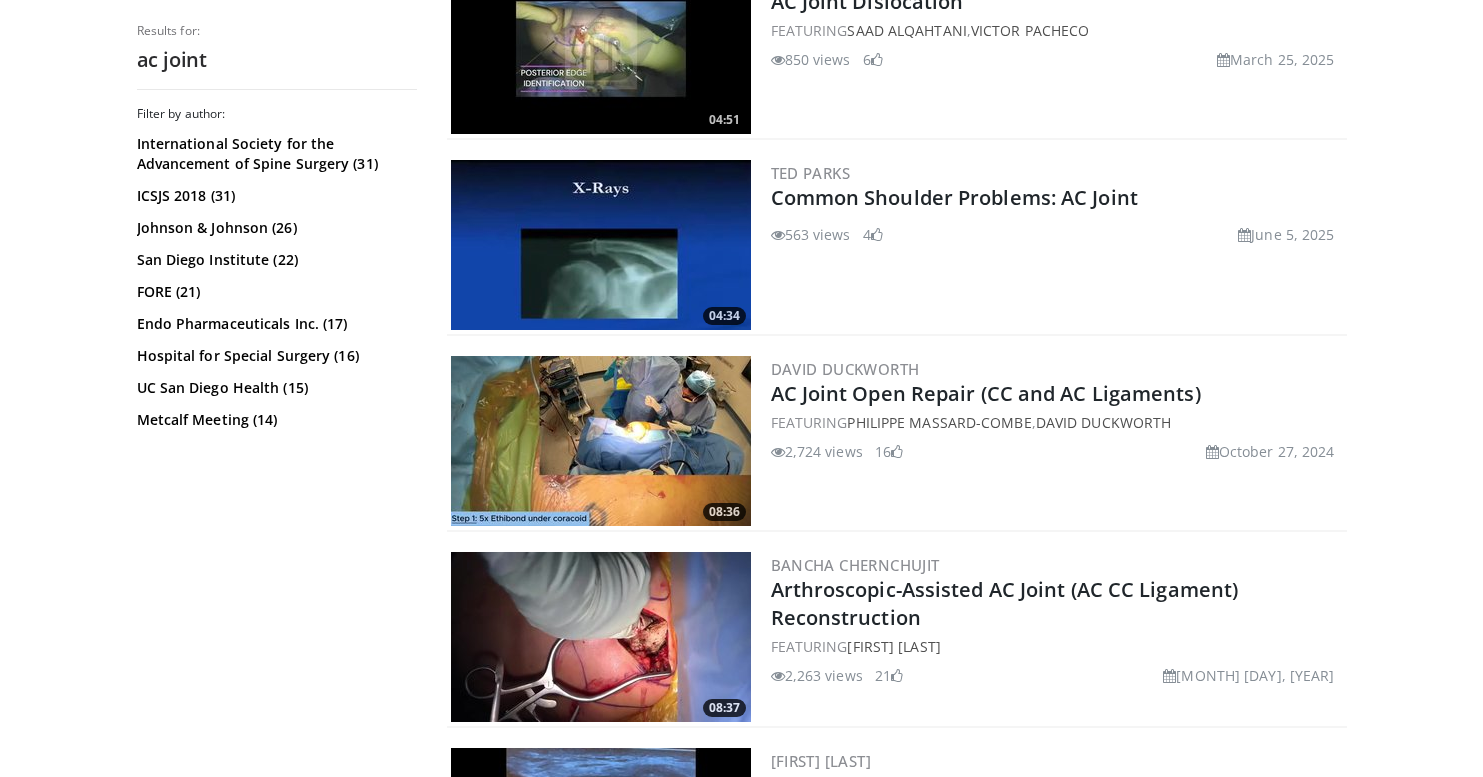 scroll, scrollTop: 1113, scrollLeft: 0, axis: vertical 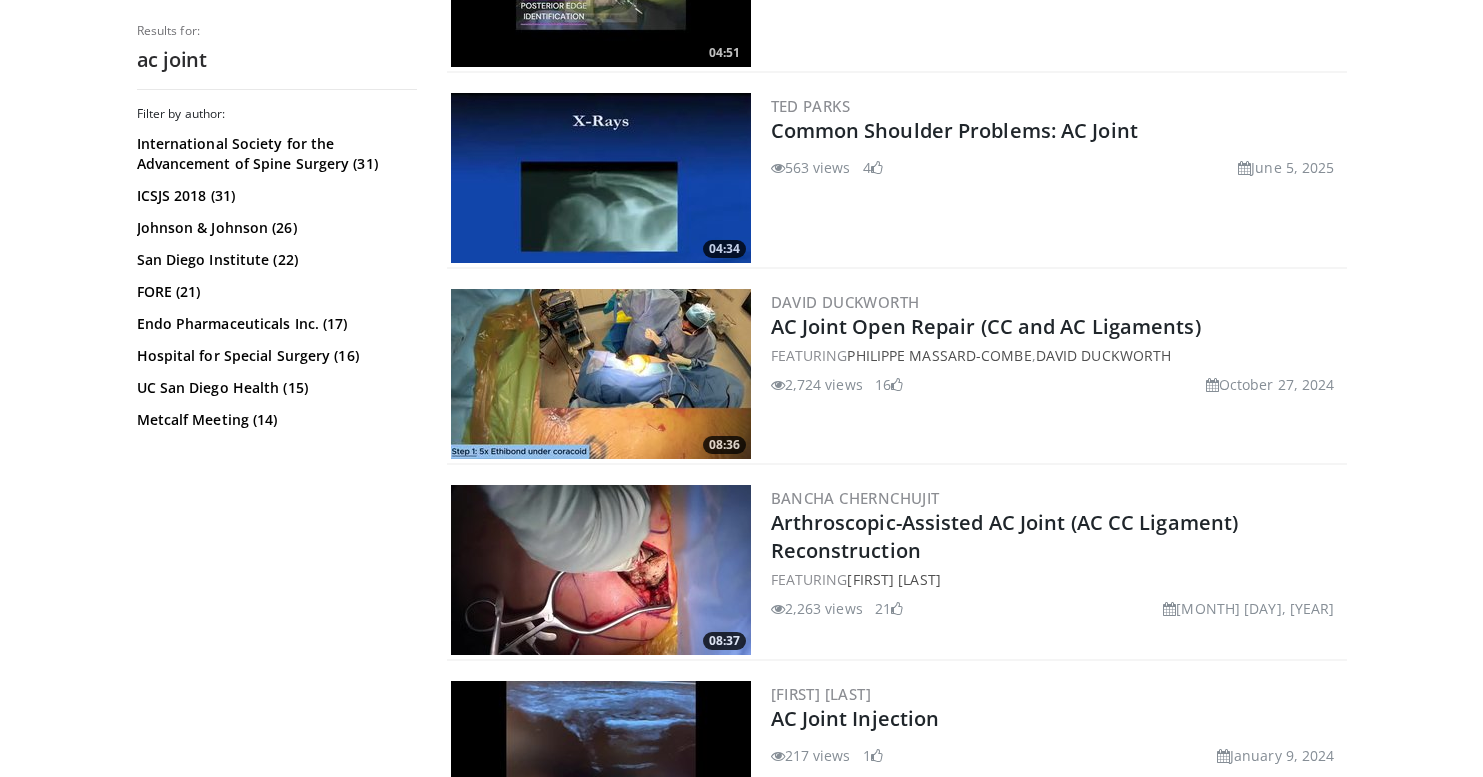 click at bounding box center (601, 374) 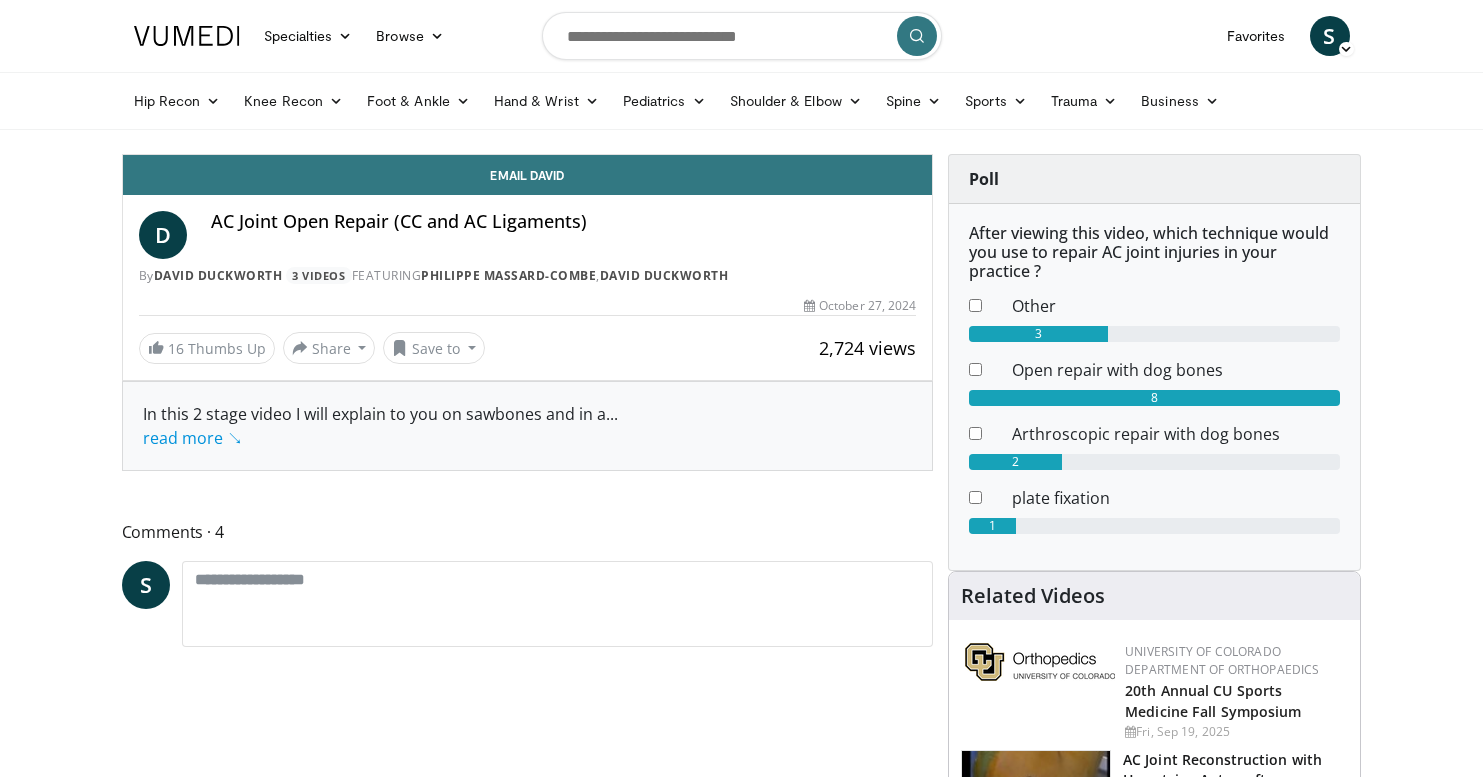 scroll, scrollTop: 0, scrollLeft: 0, axis: both 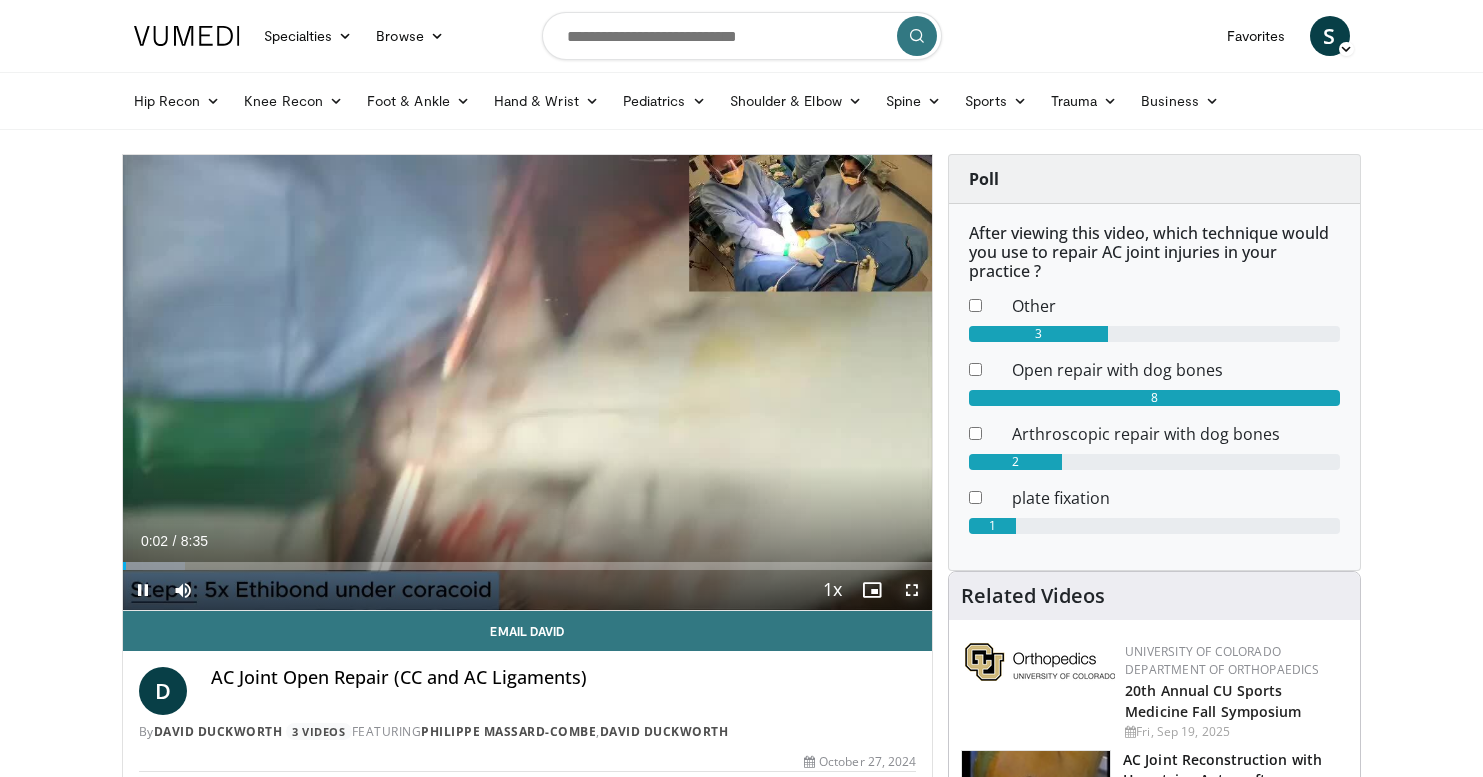 click at bounding box center (912, 590) 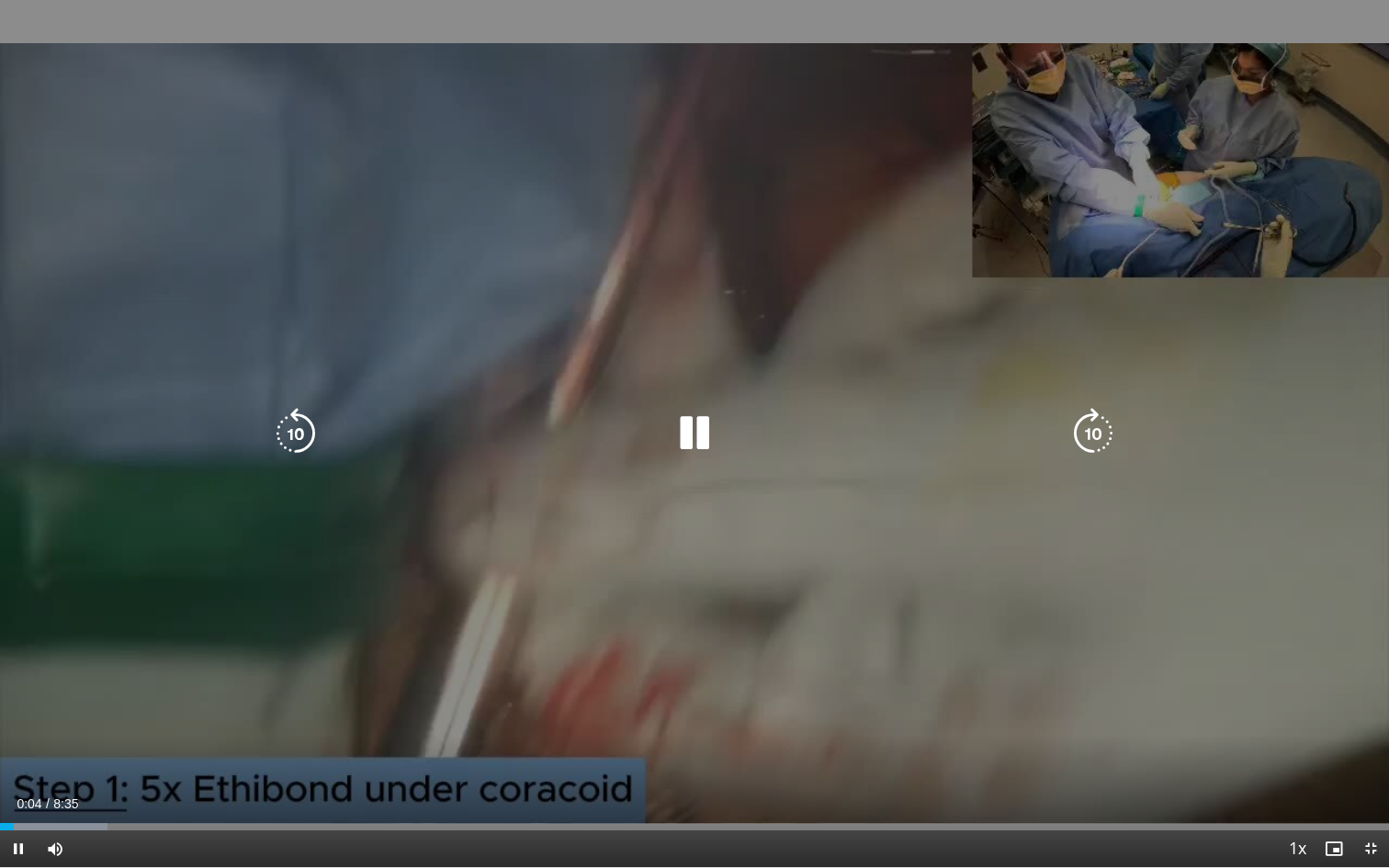 click at bounding box center [1093, 434] 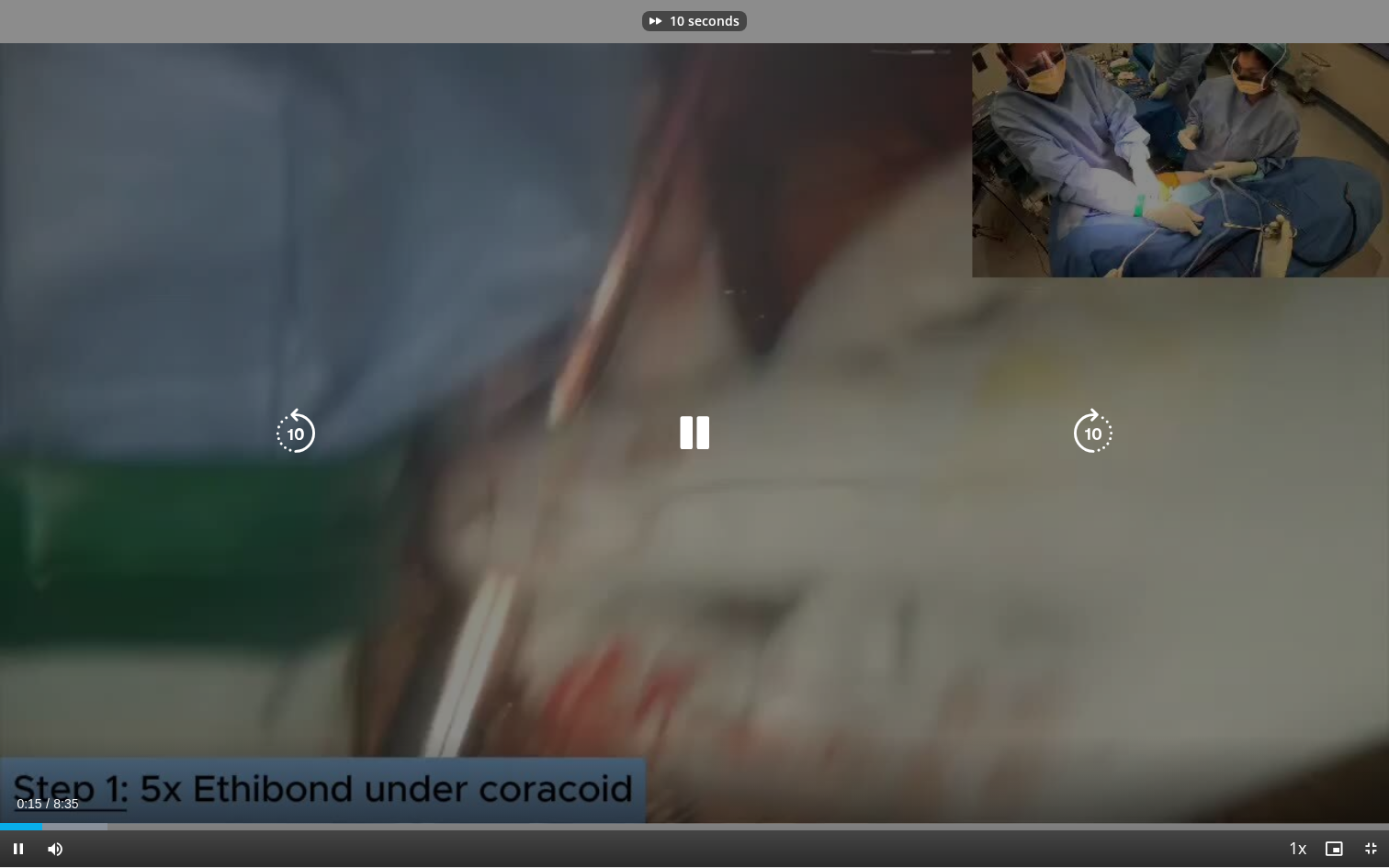 click at bounding box center [1093, 434] 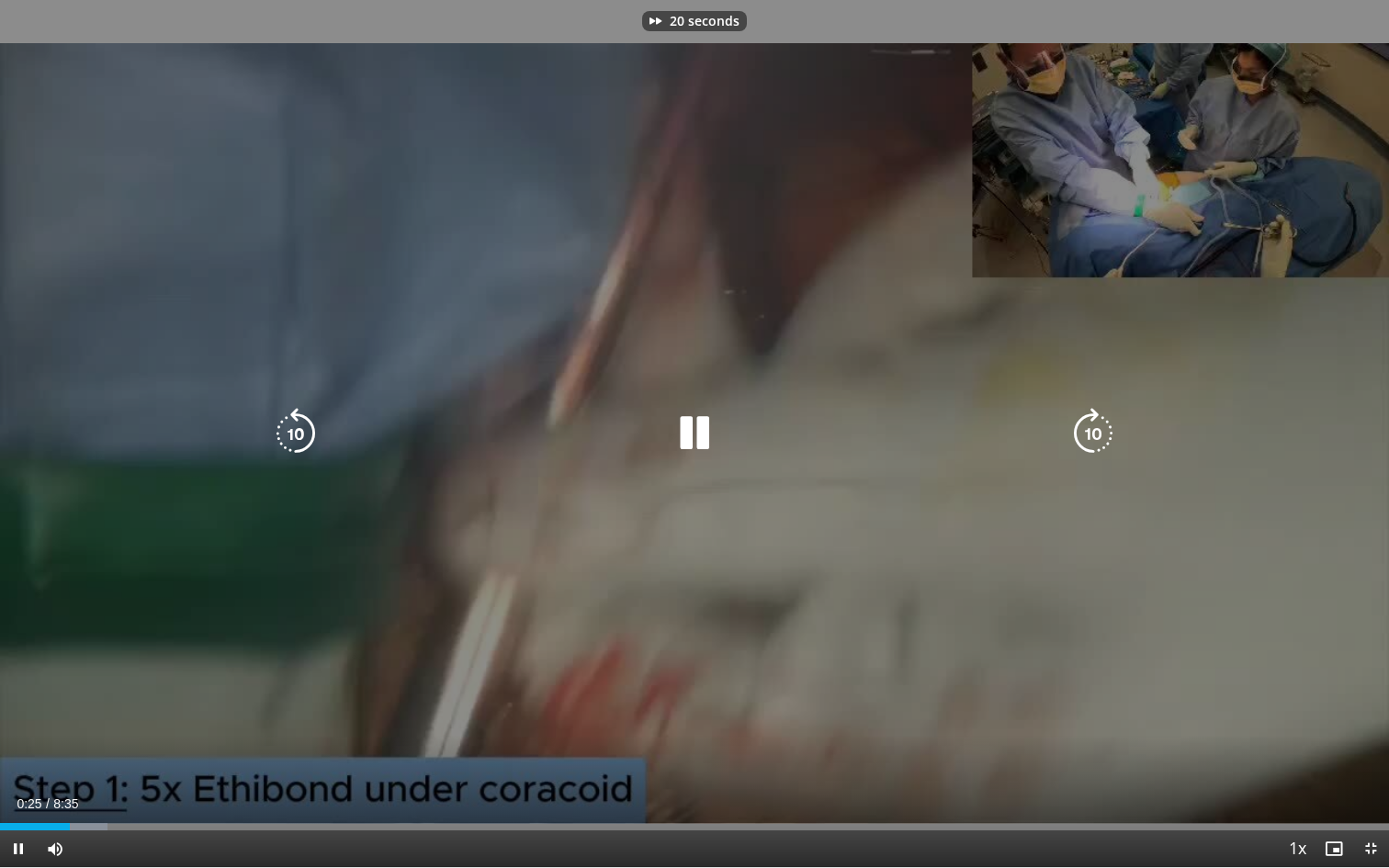 click at bounding box center [1093, 434] 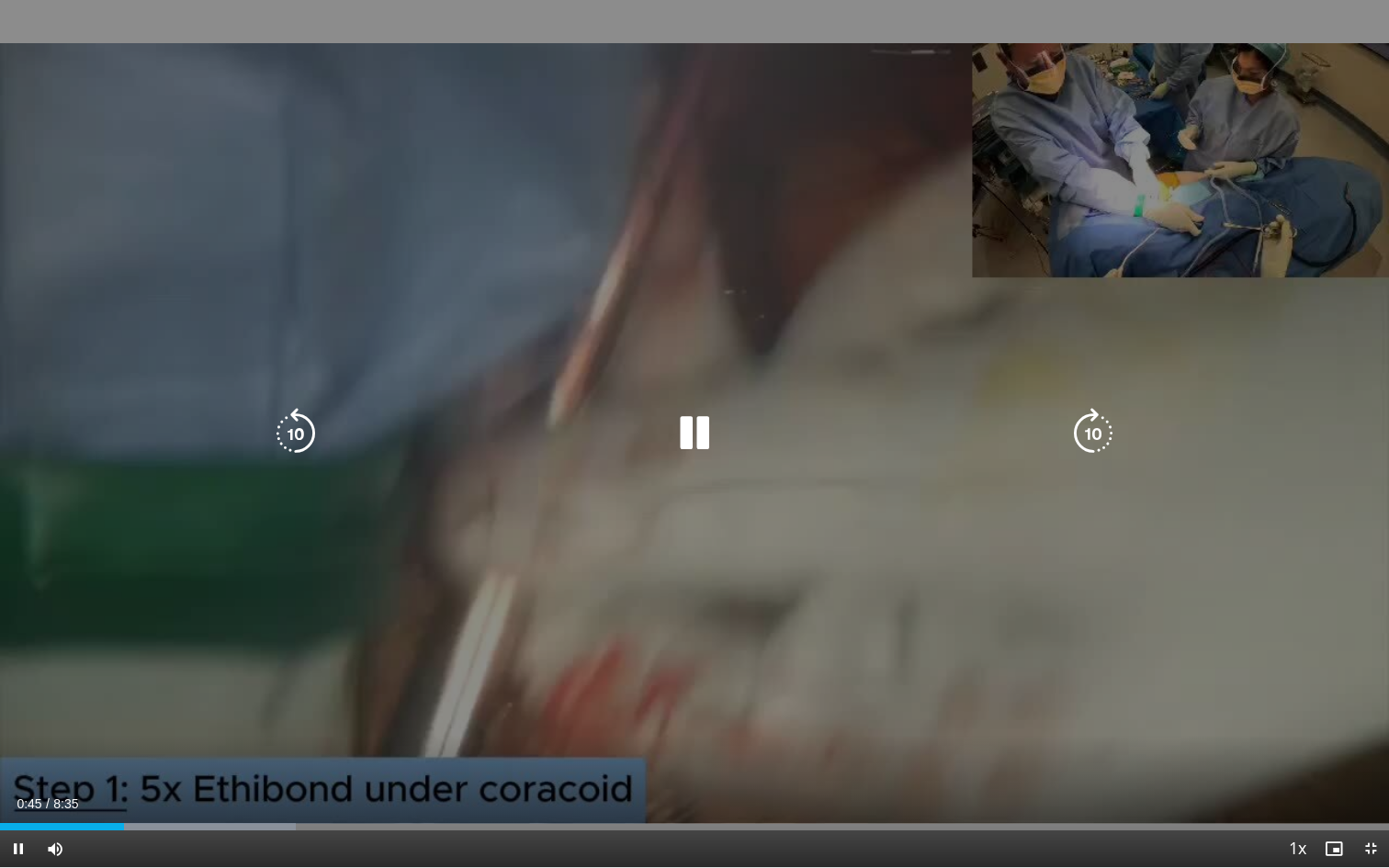 click at bounding box center (1093, 434) 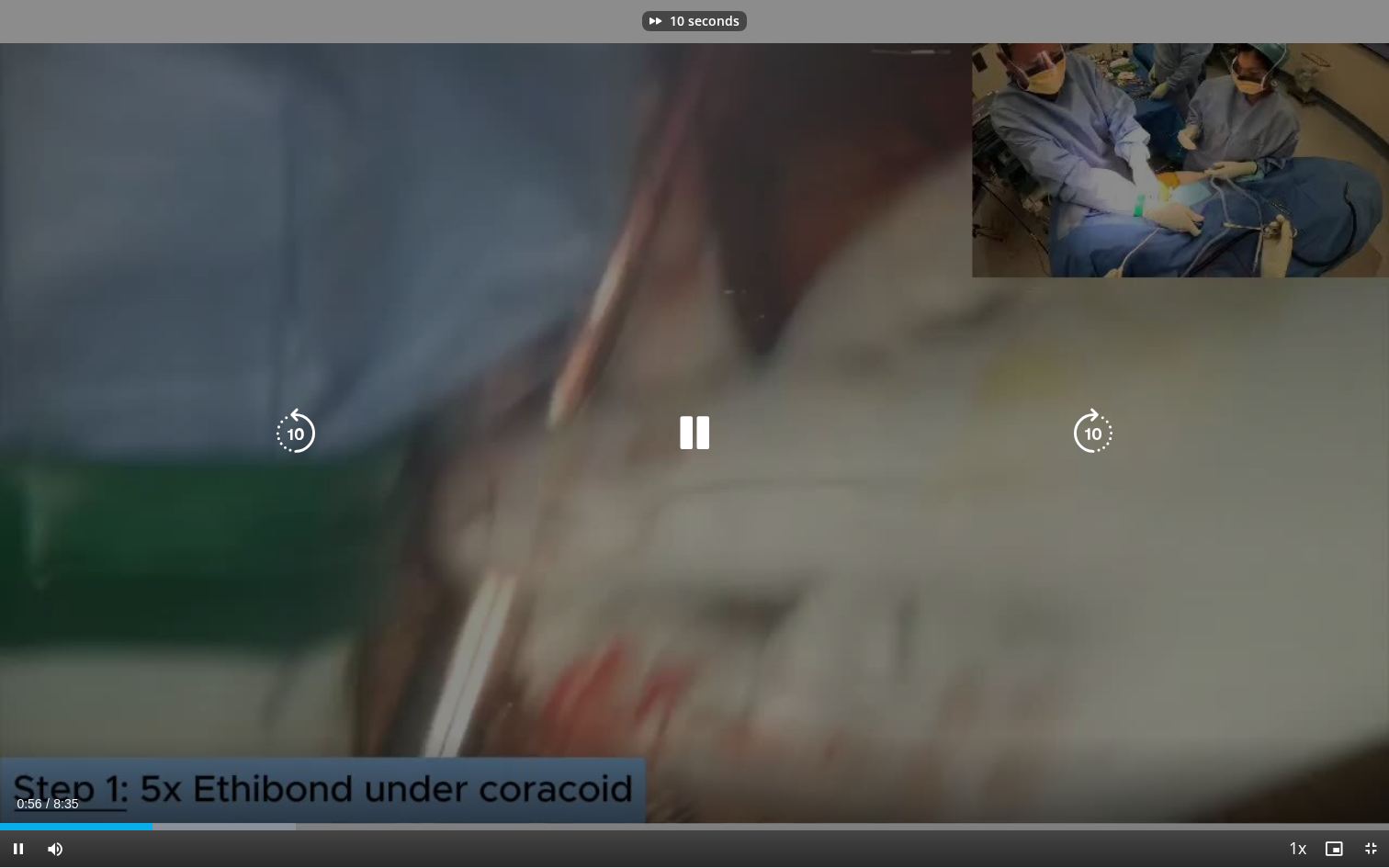 click at bounding box center [1093, 434] 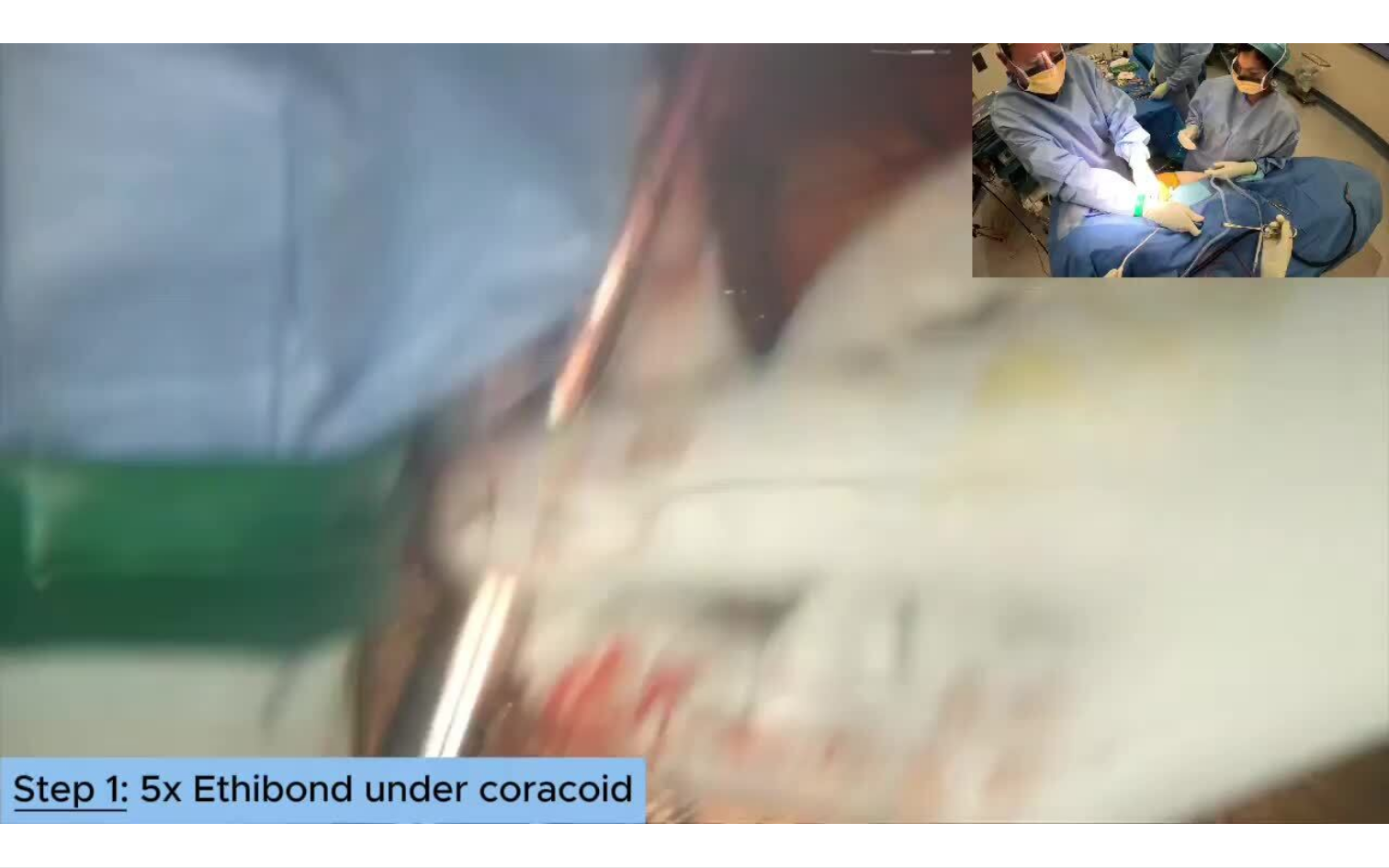 click on "20 seconds
Tap to unmute" at bounding box center (694, 434) 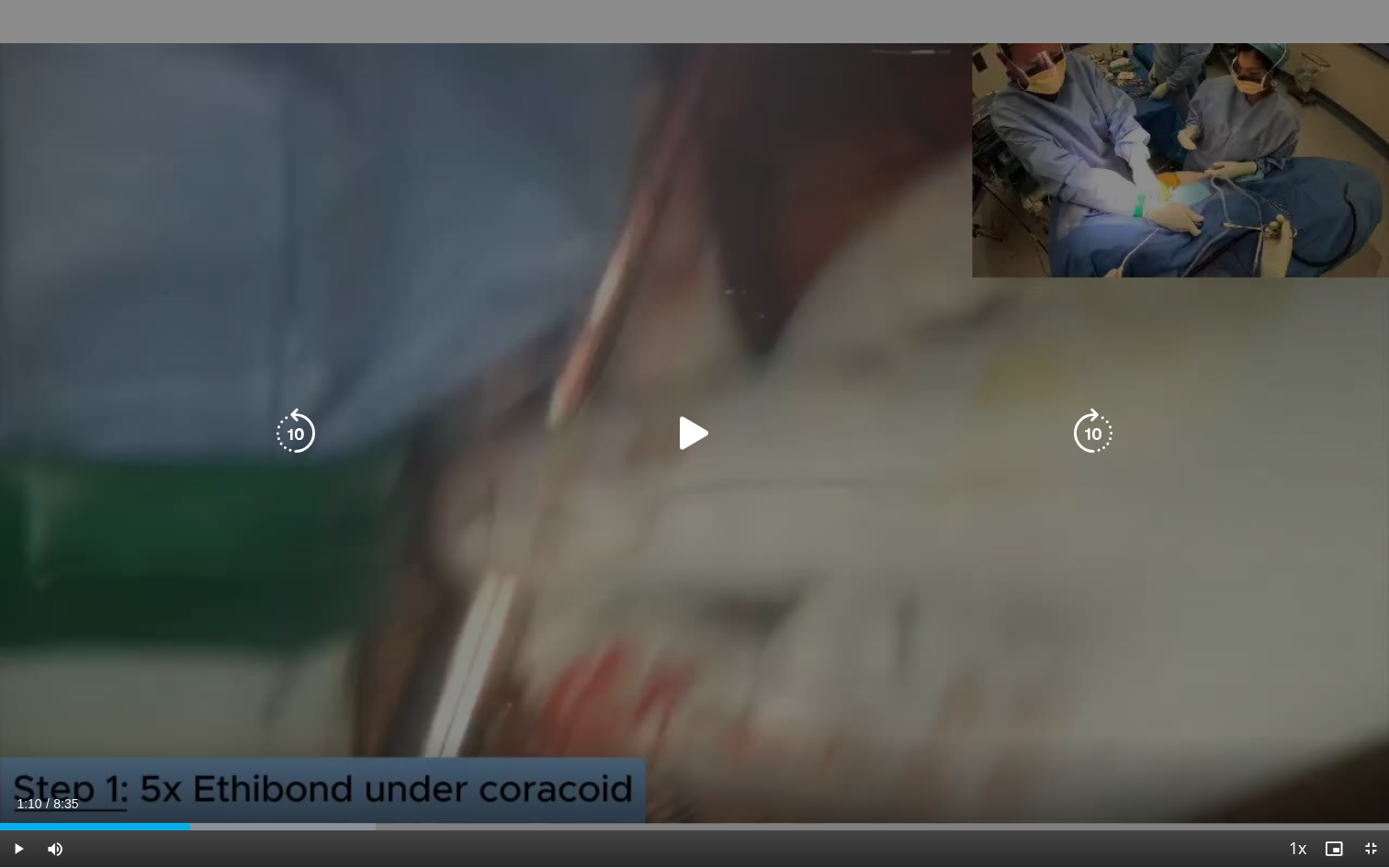 click at bounding box center (1093, 434) 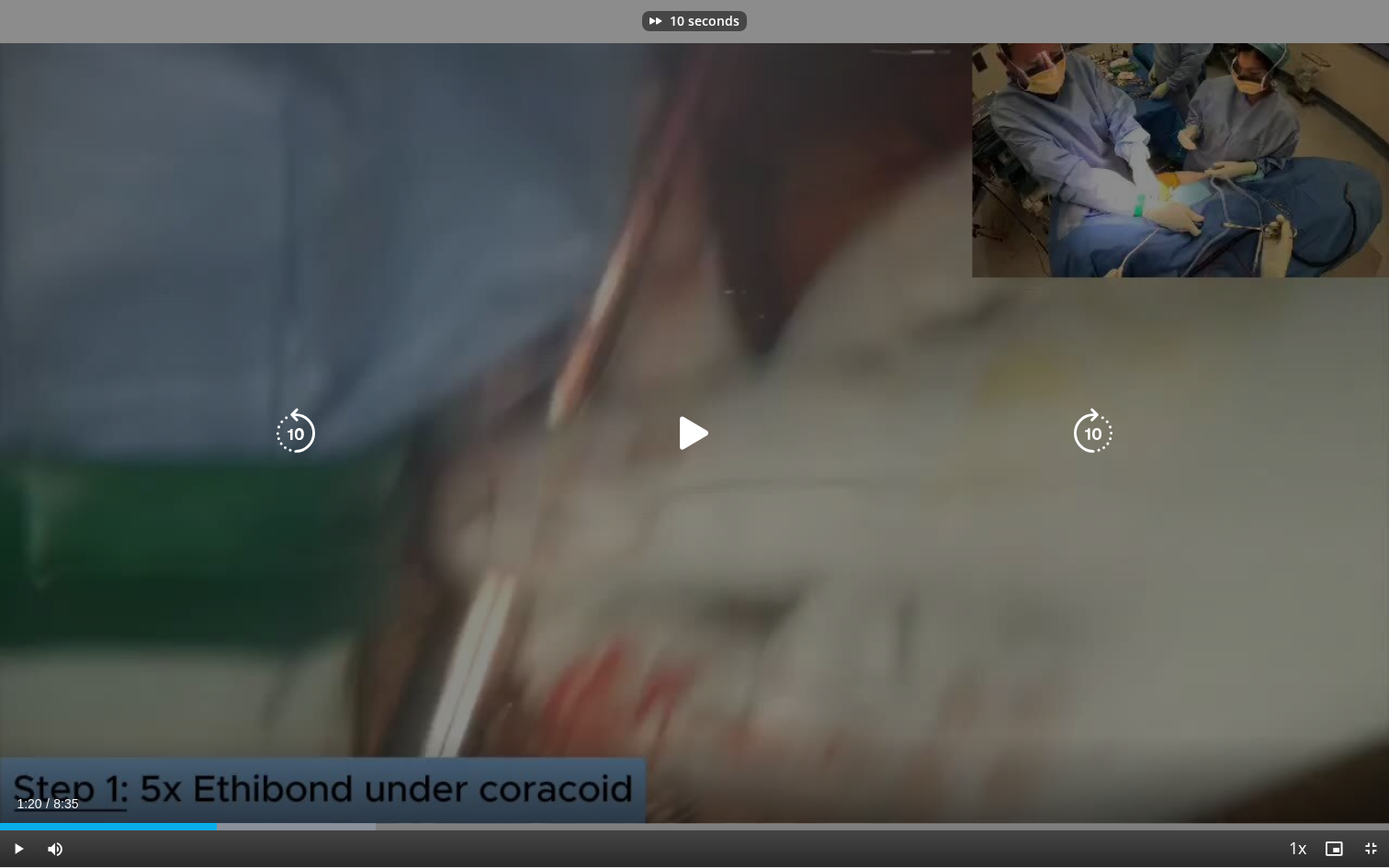 click at bounding box center [694, 434] 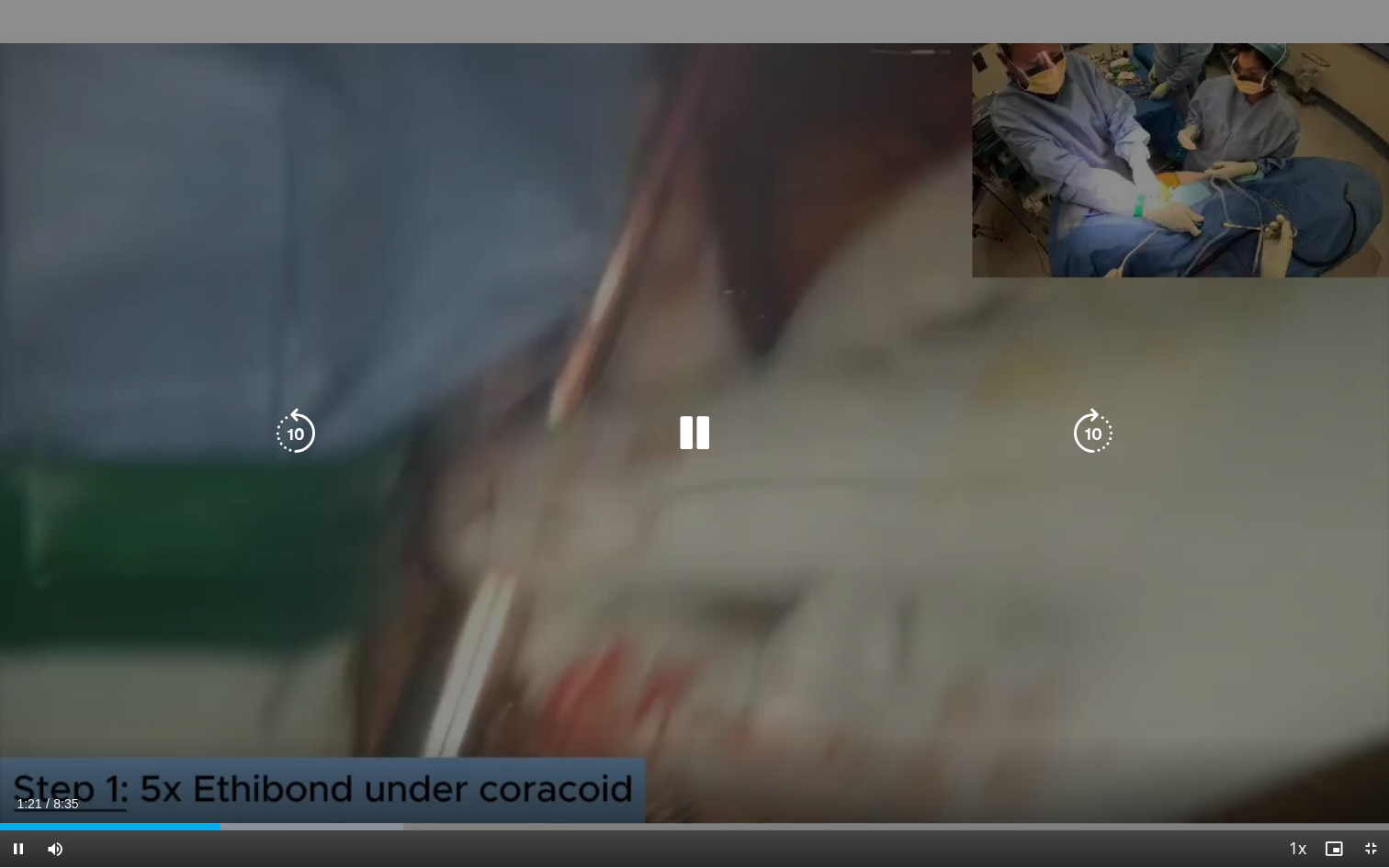 click at bounding box center (1093, 434) 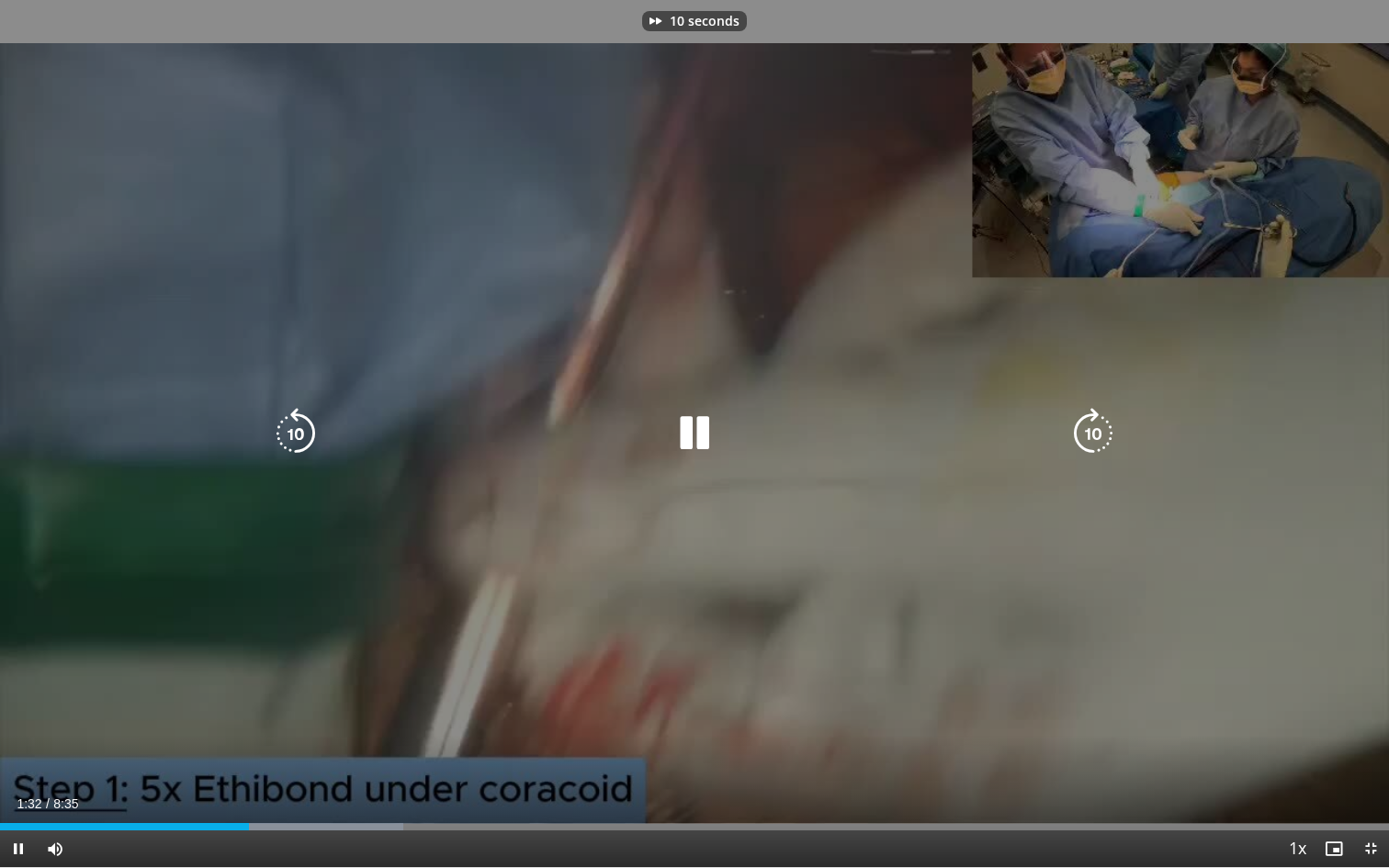 click at bounding box center [1093, 434] 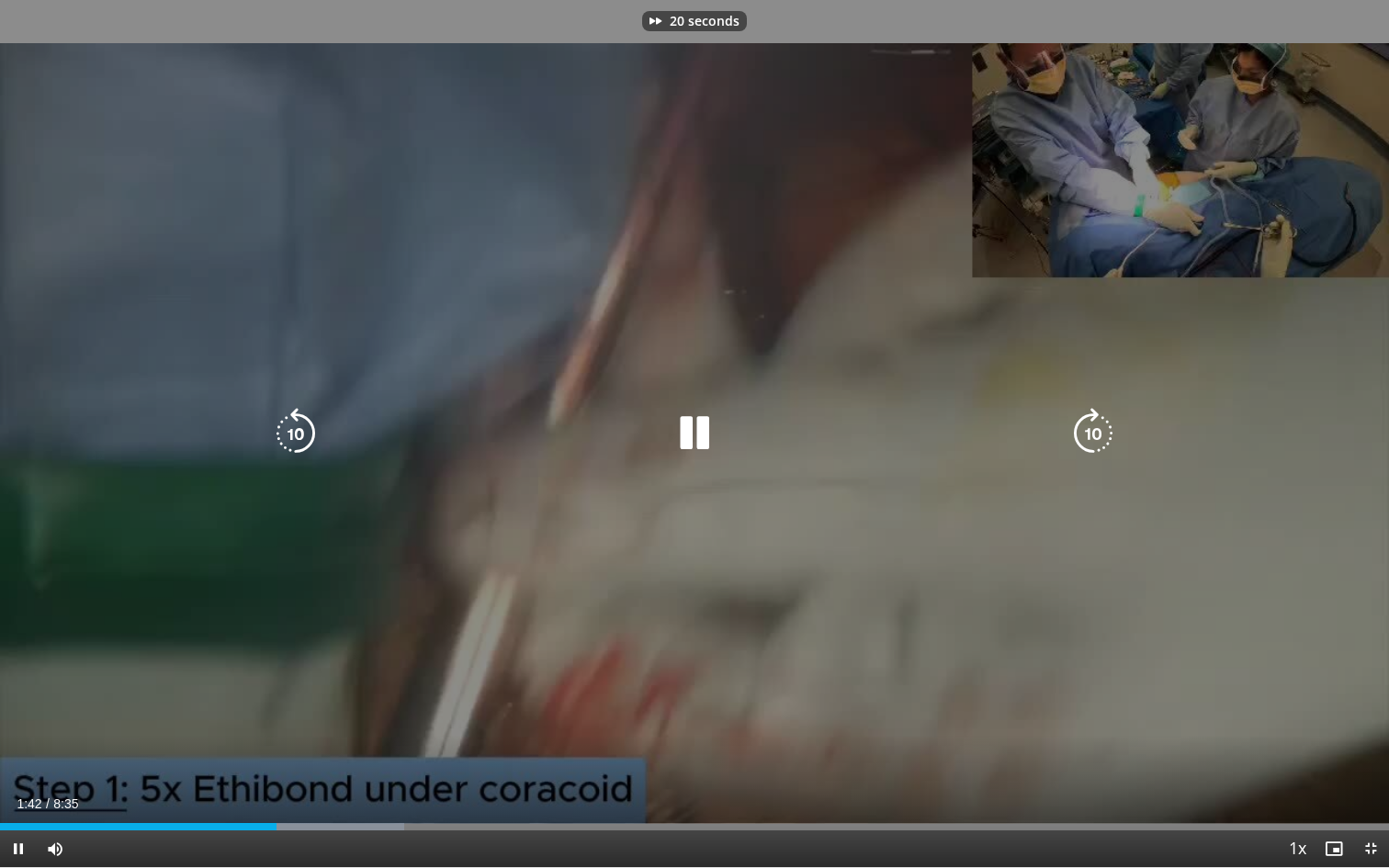 click at bounding box center [1093, 434] 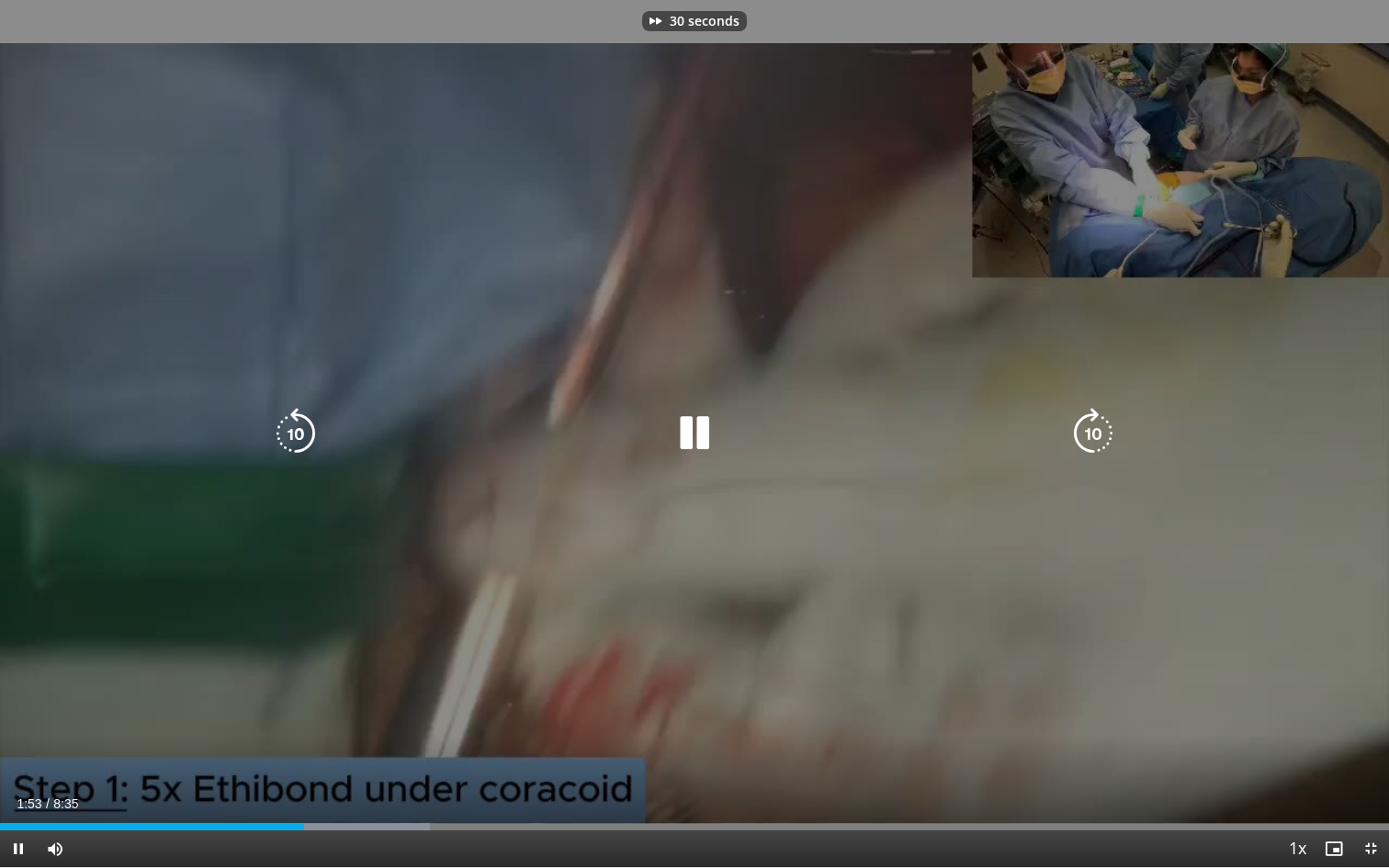 click at bounding box center (1093, 434) 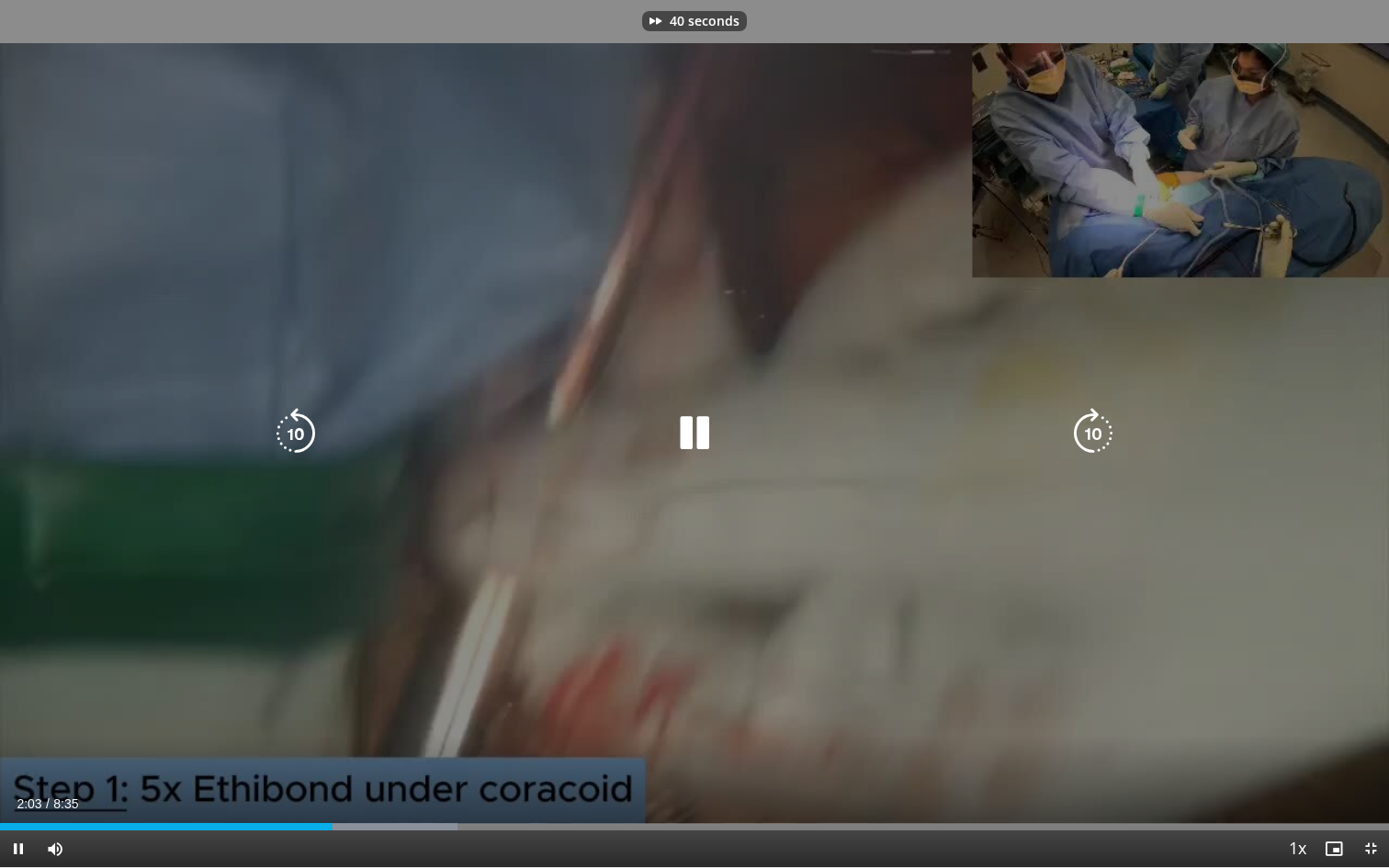 click at bounding box center (1093, 434) 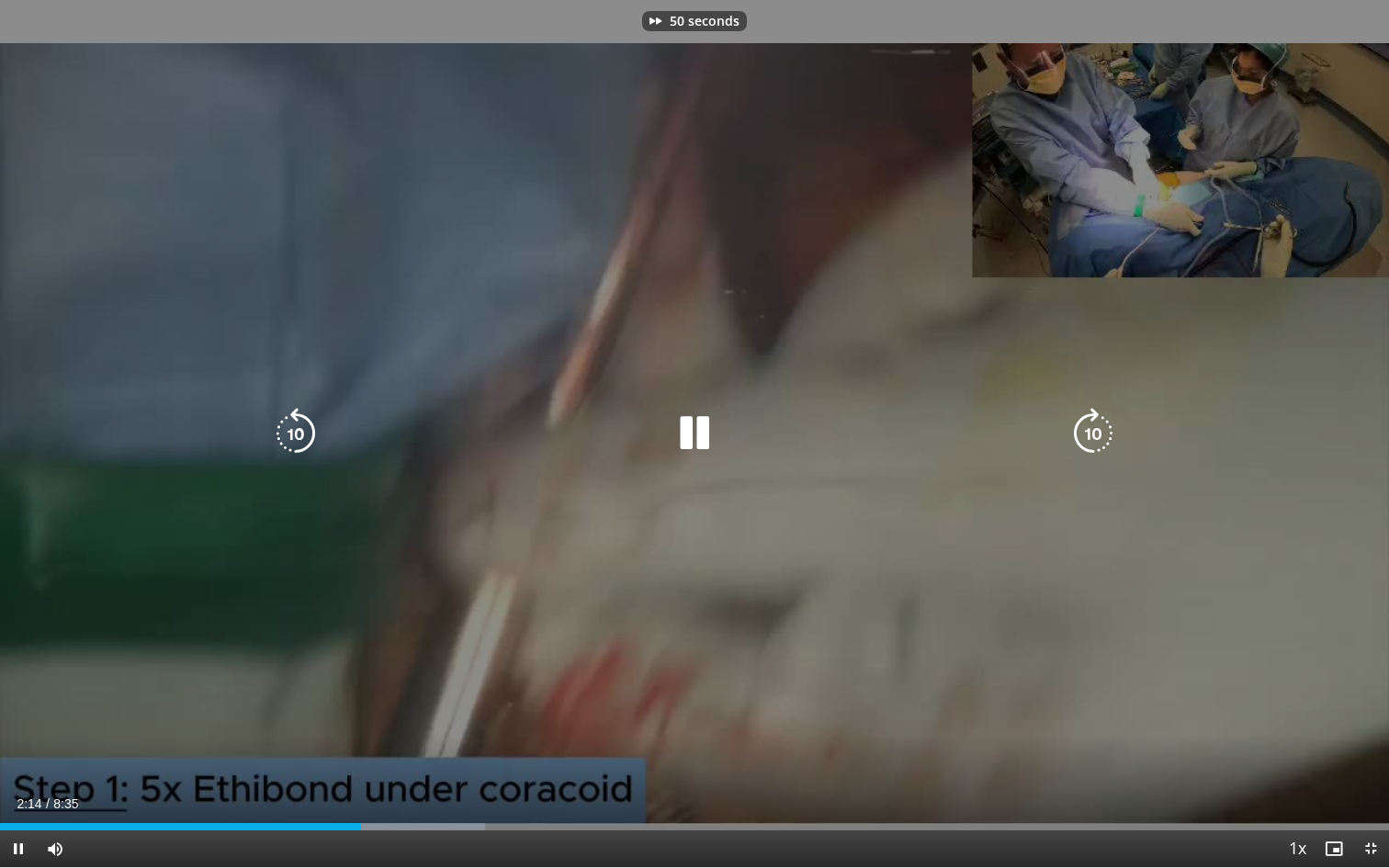 click at bounding box center (1093, 434) 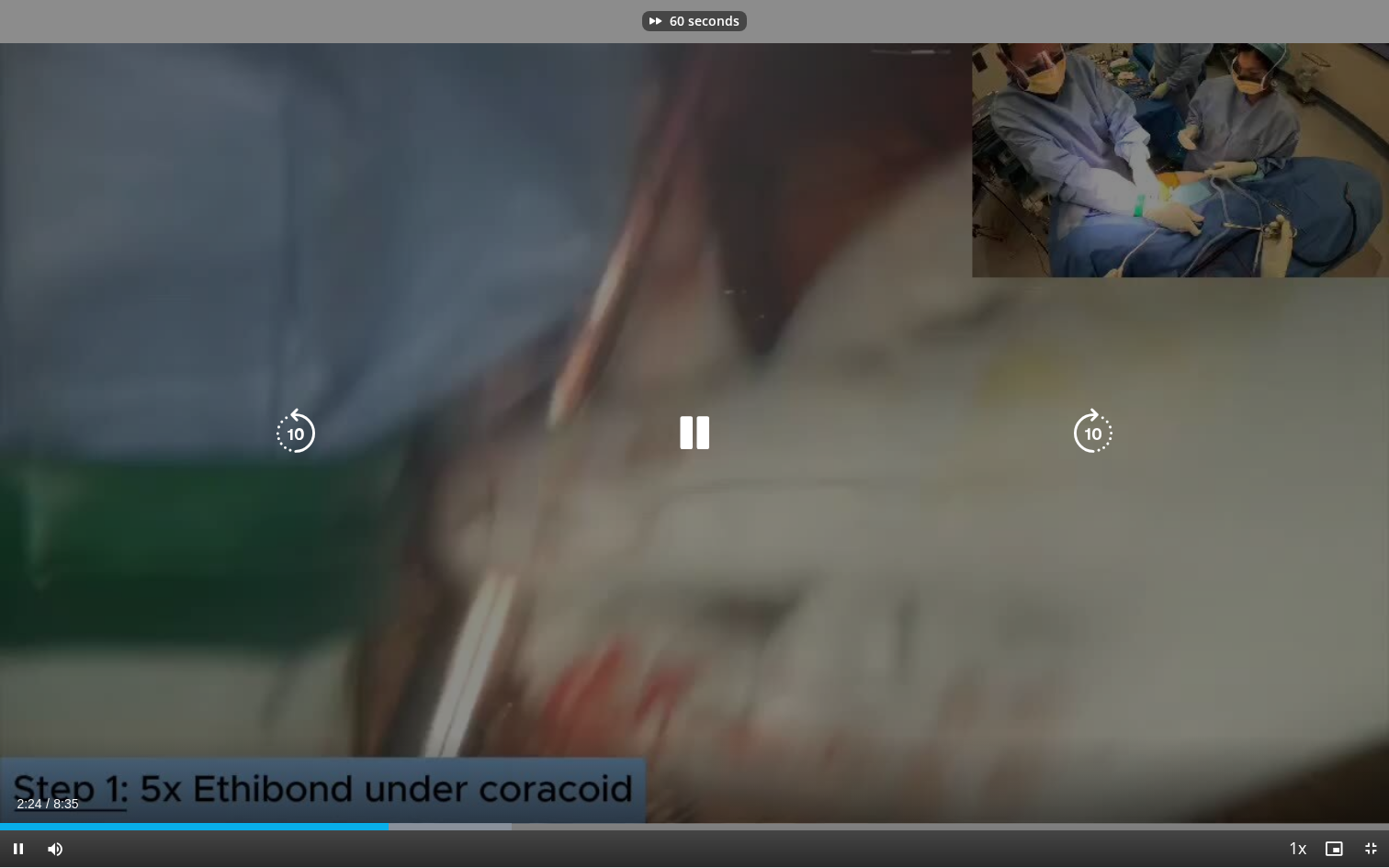 click at bounding box center [1093, 434] 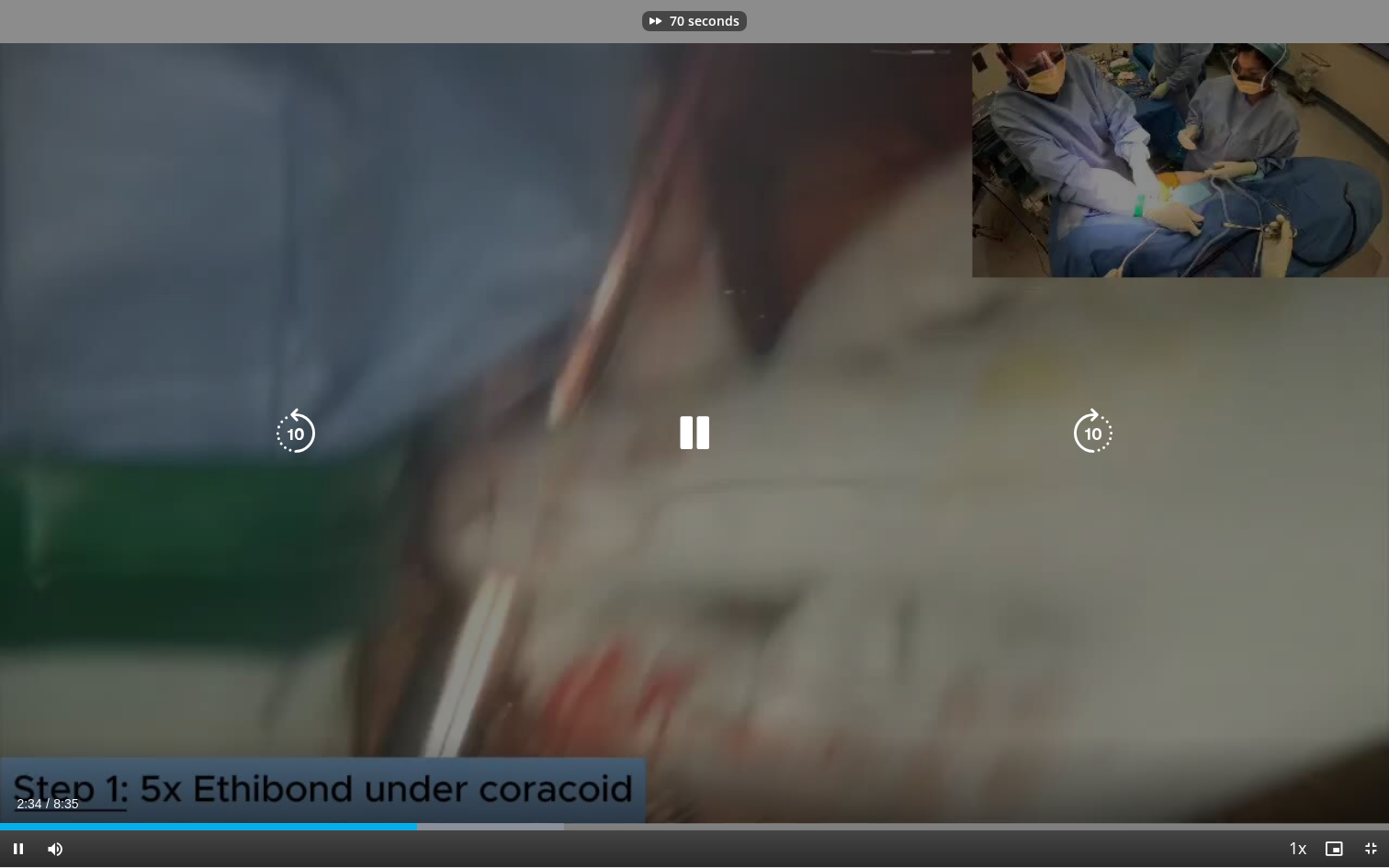 click at bounding box center [1093, 434] 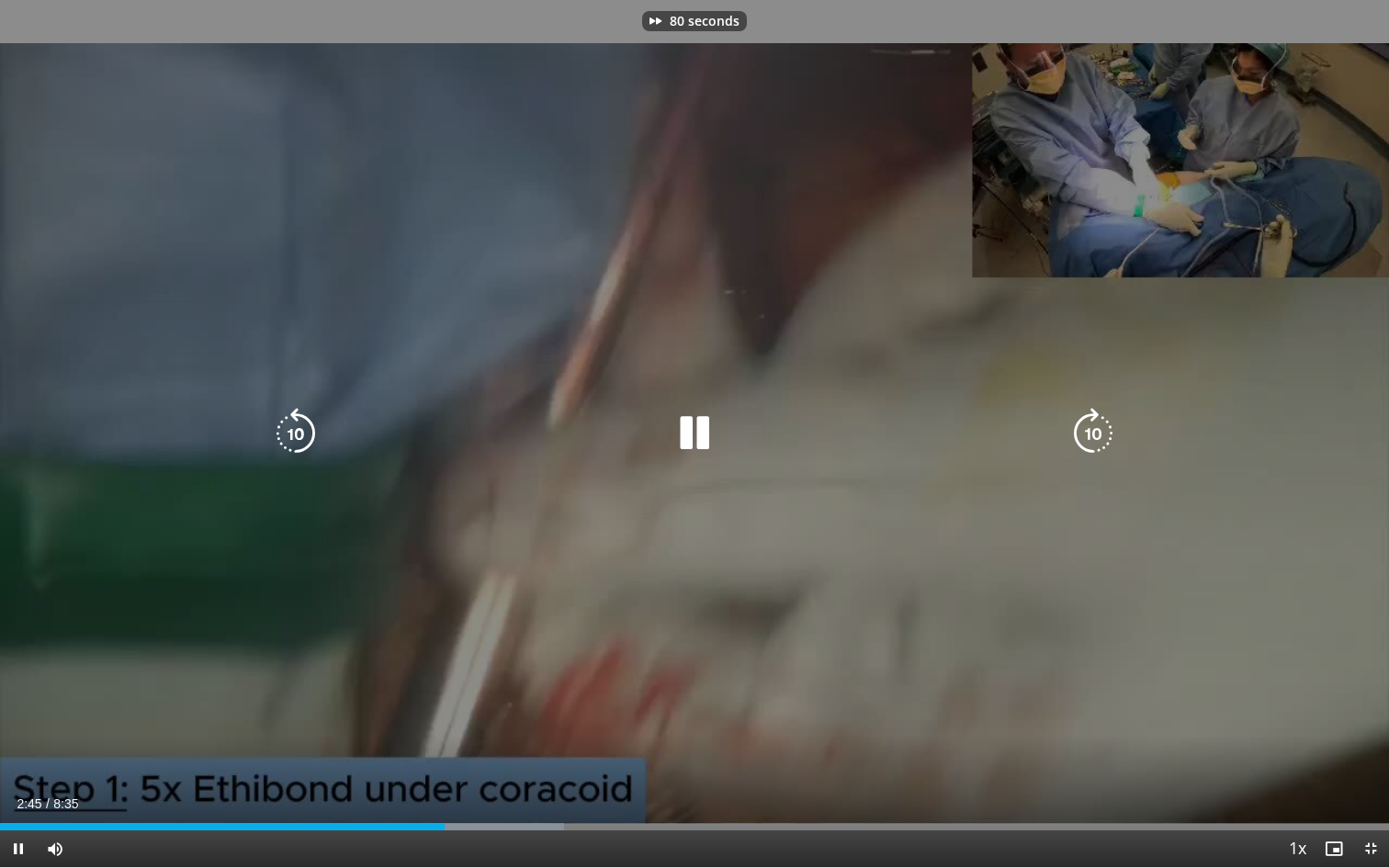 click at bounding box center [1093, 434] 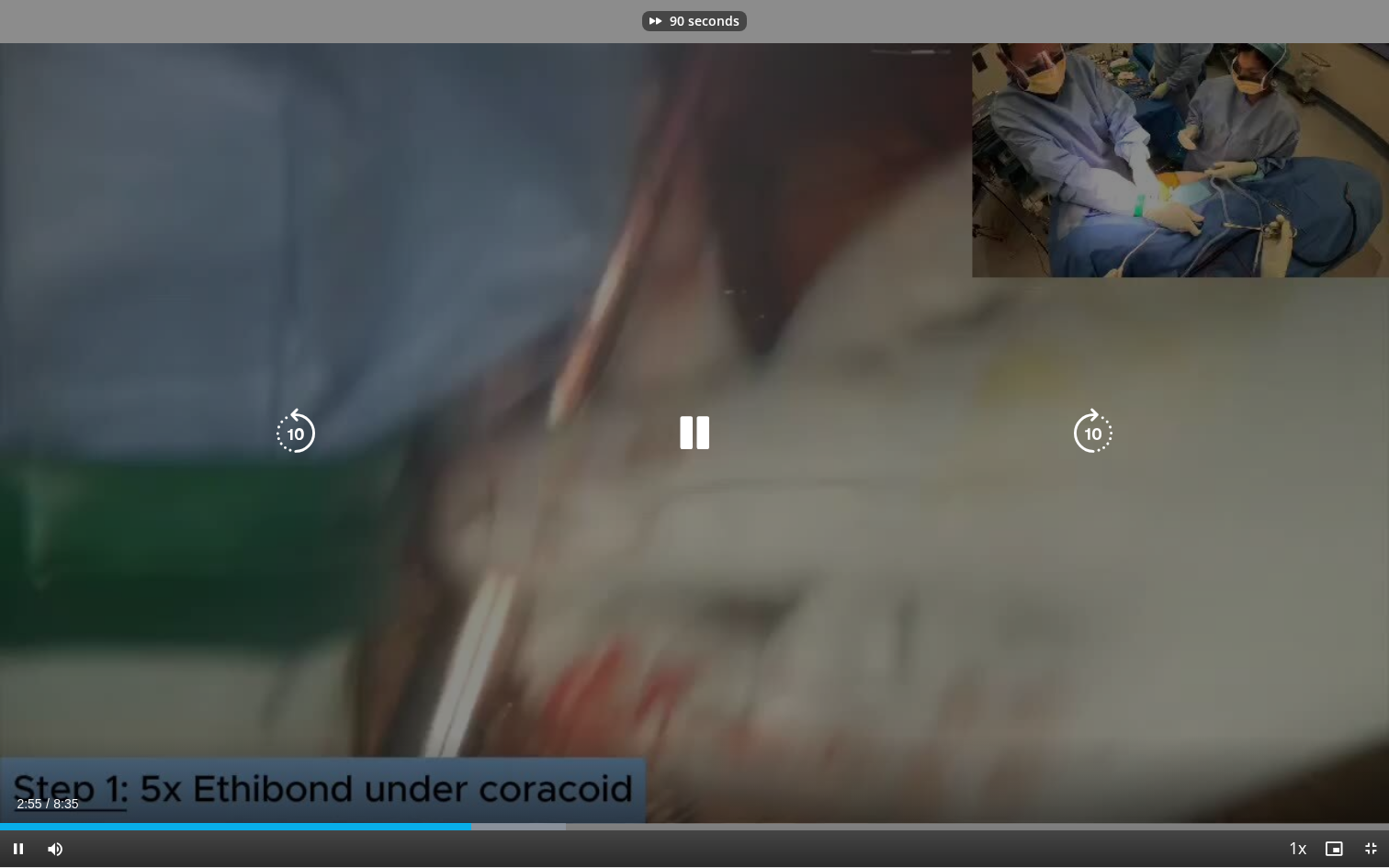 click at bounding box center (1093, 434) 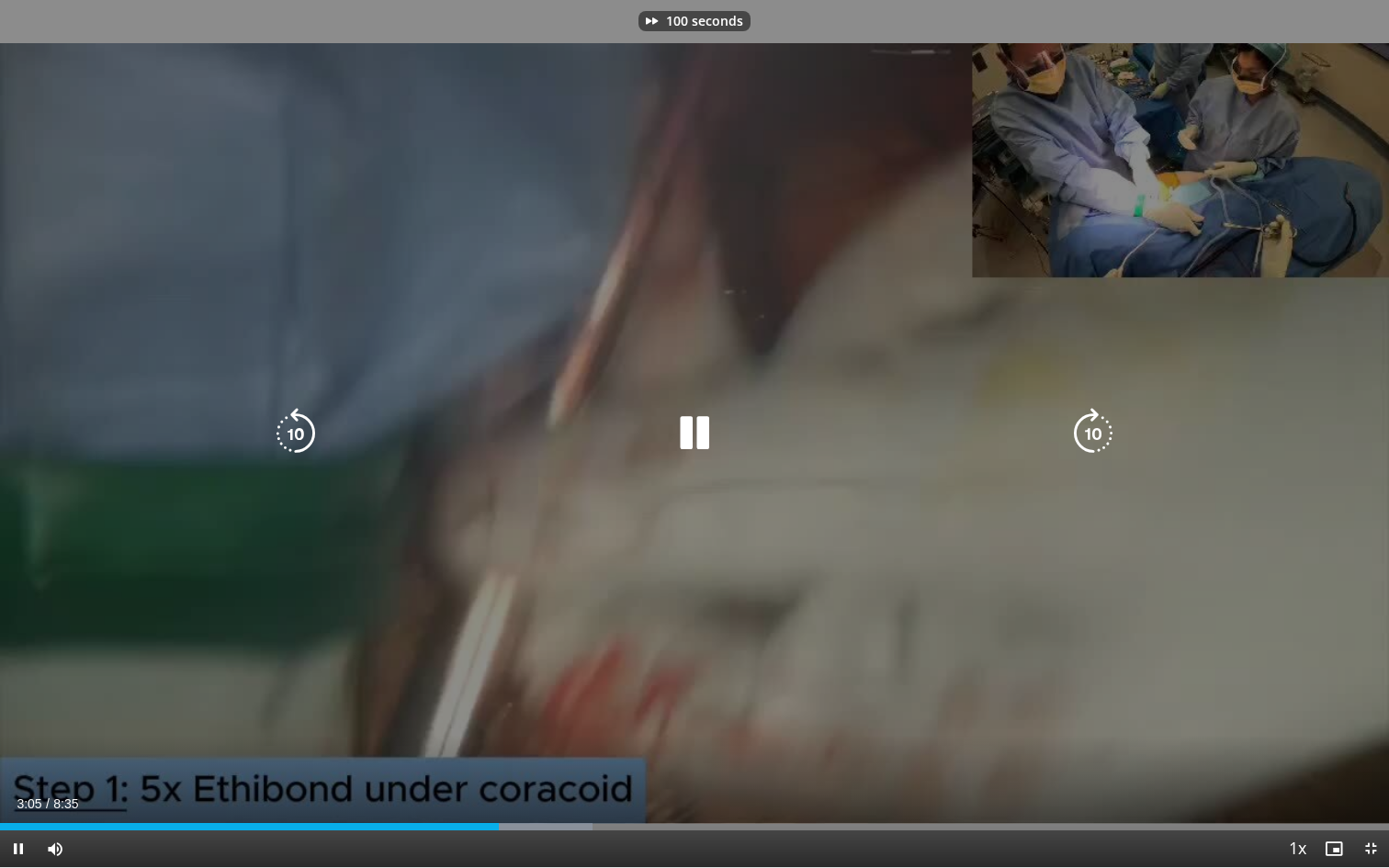 click at bounding box center [1093, 434] 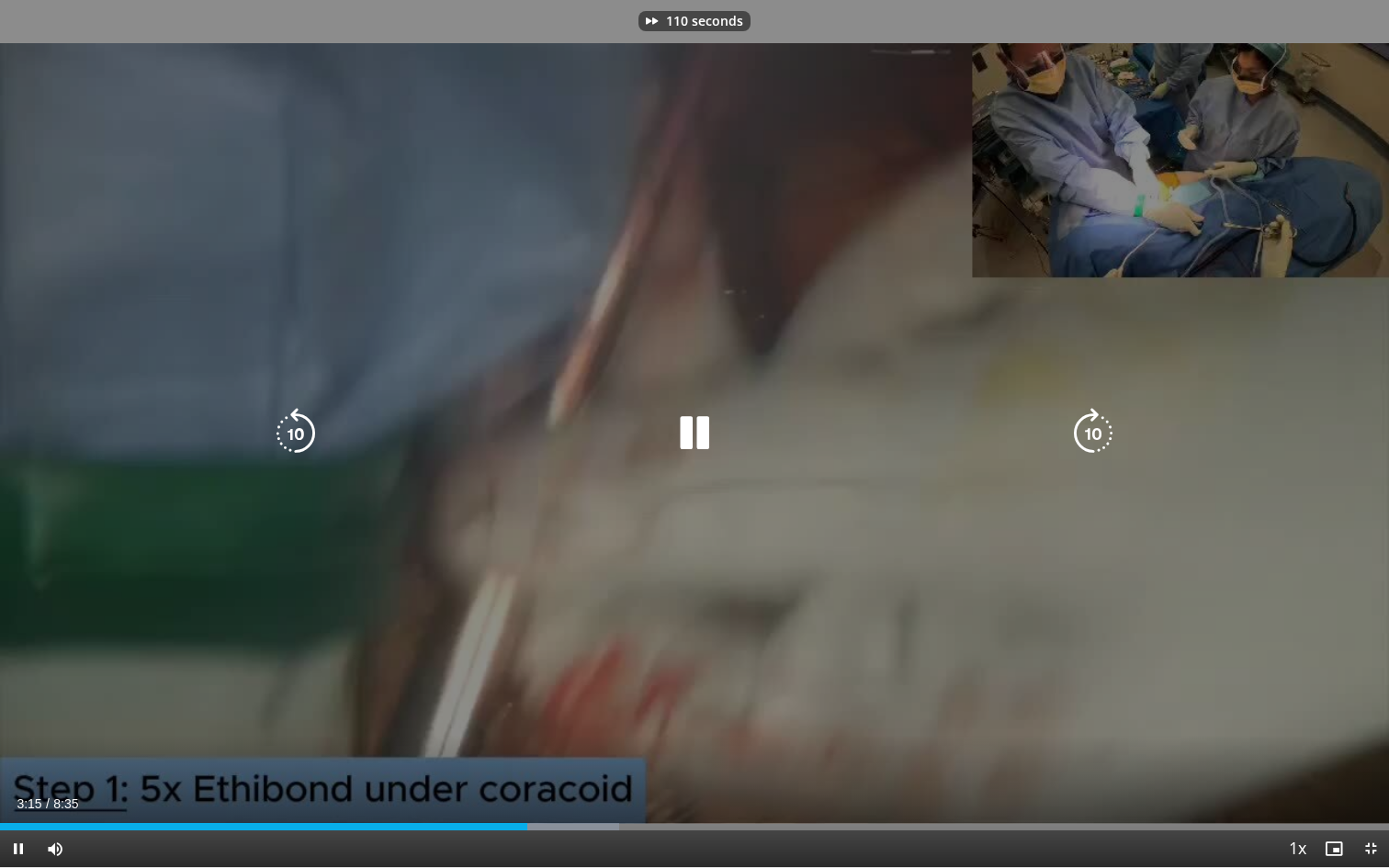 click at bounding box center (1093, 434) 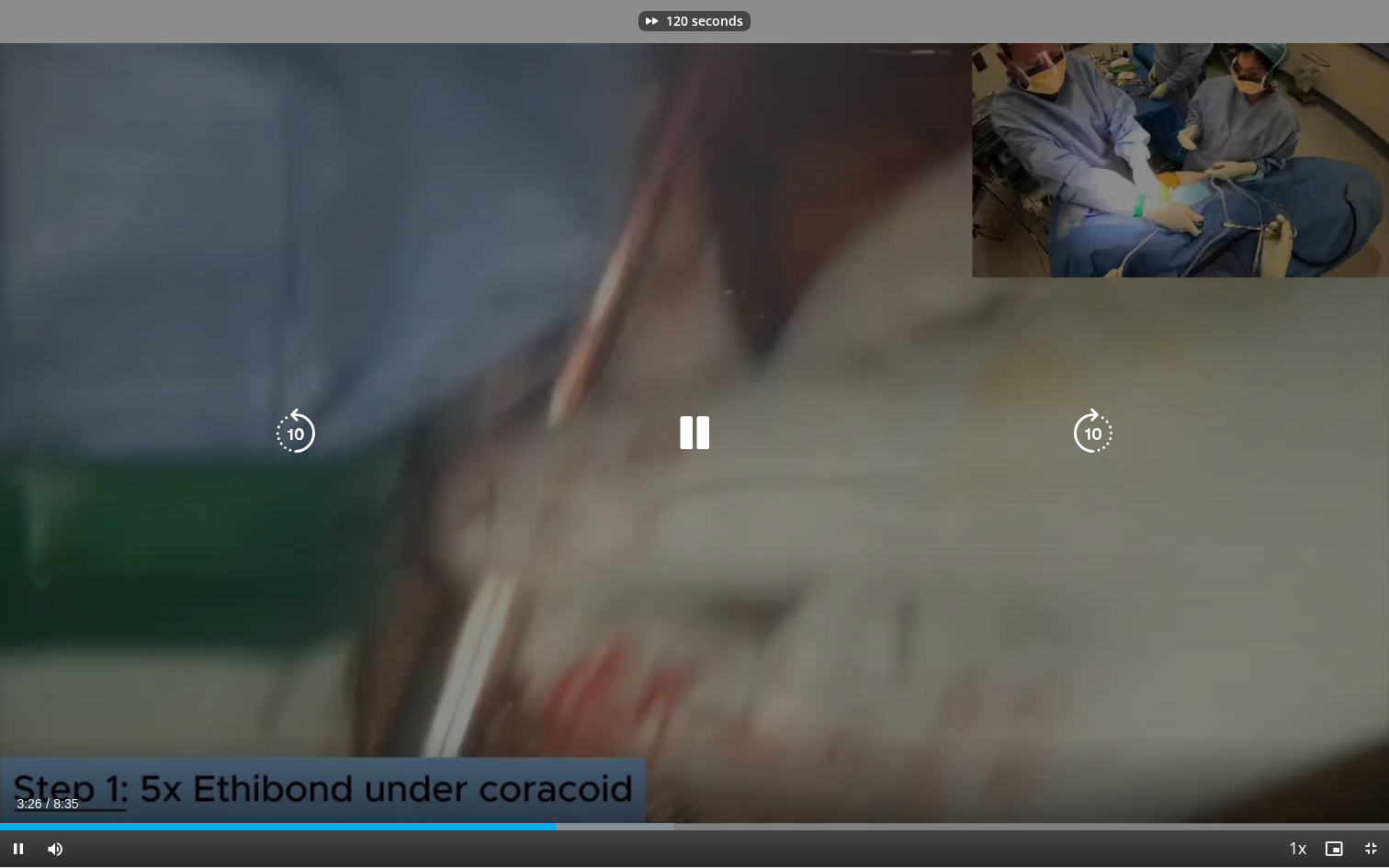 click at bounding box center [1093, 434] 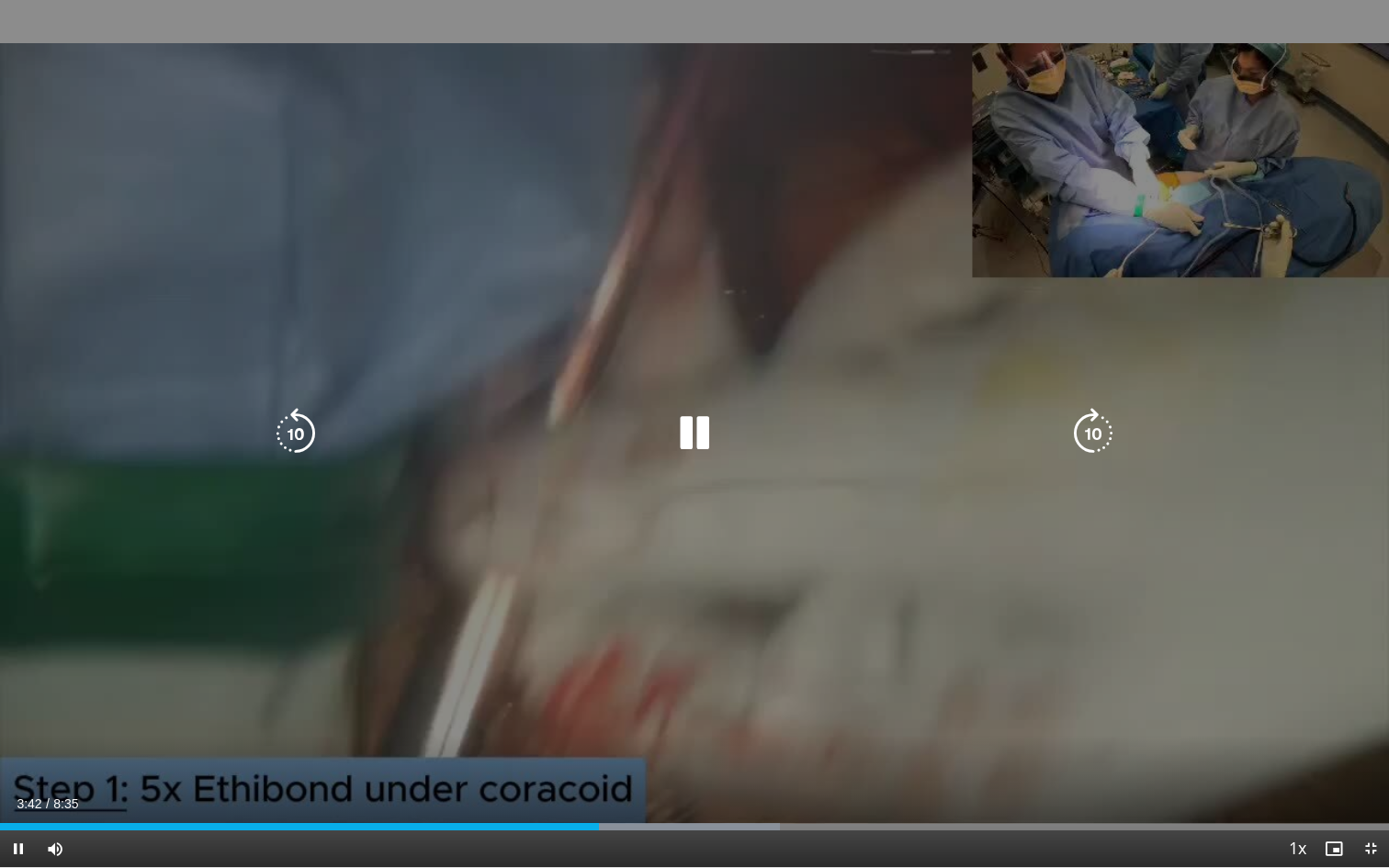 click at bounding box center [694, 434] 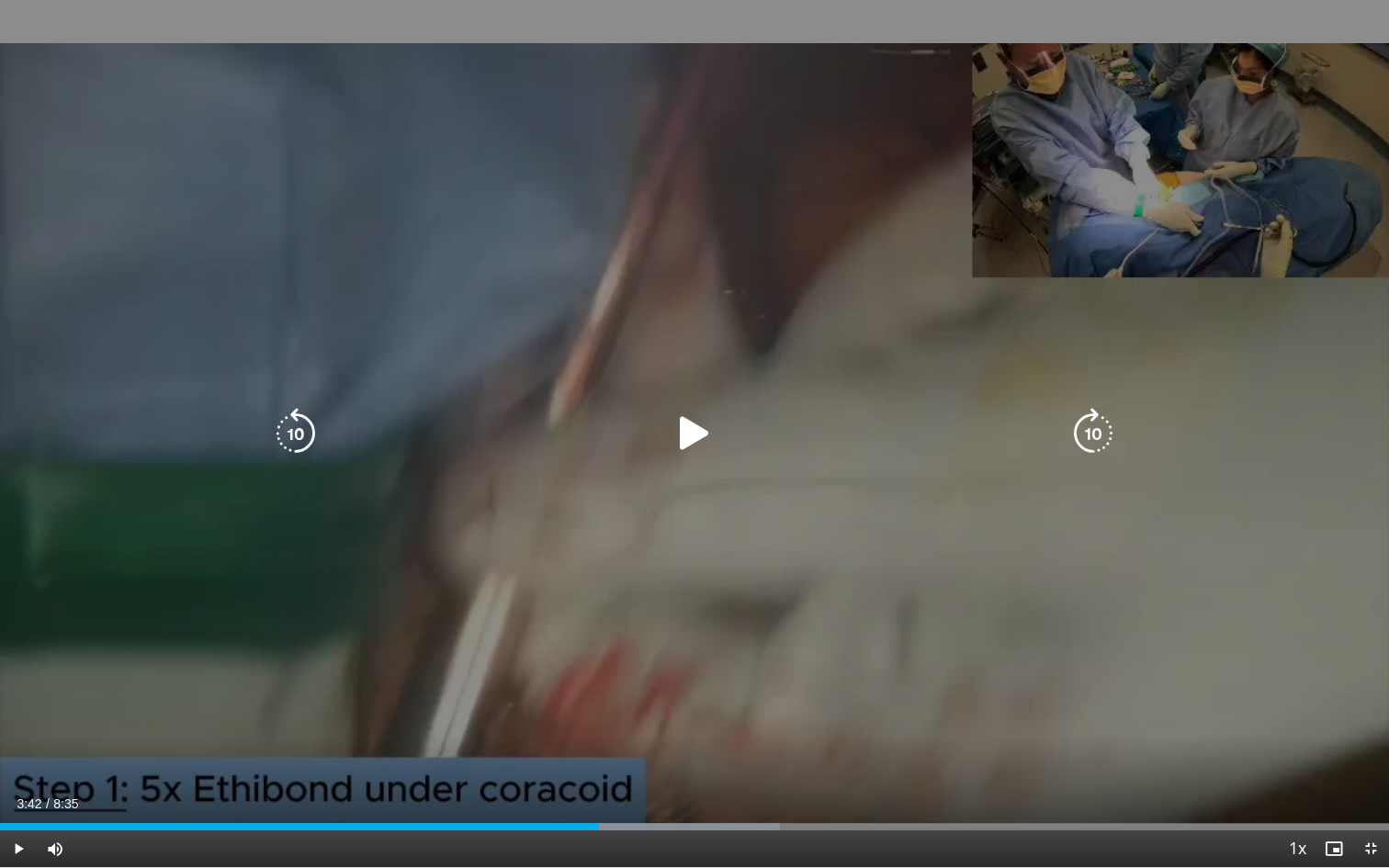 click at bounding box center [694, 434] 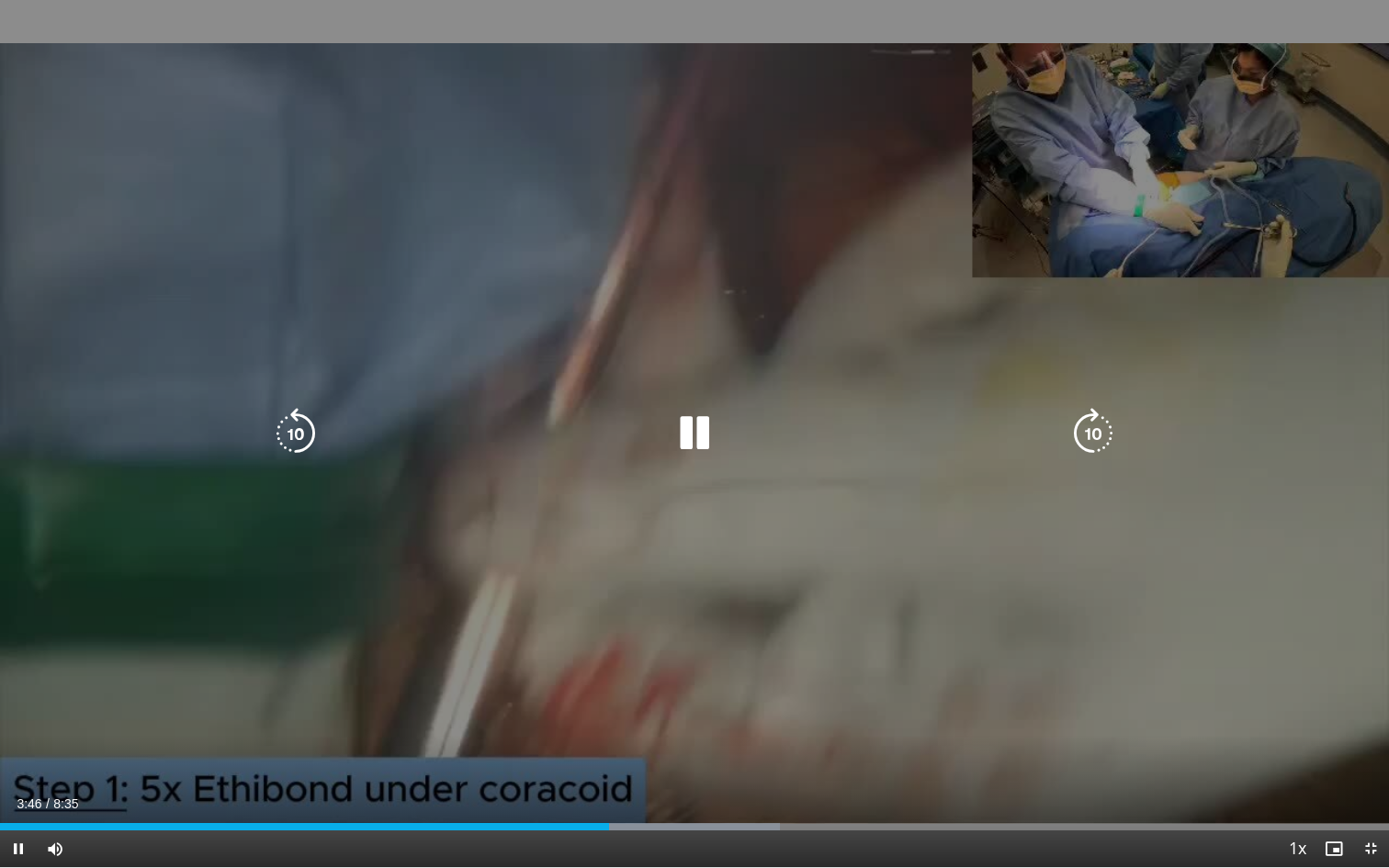 click at bounding box center [694, 434] 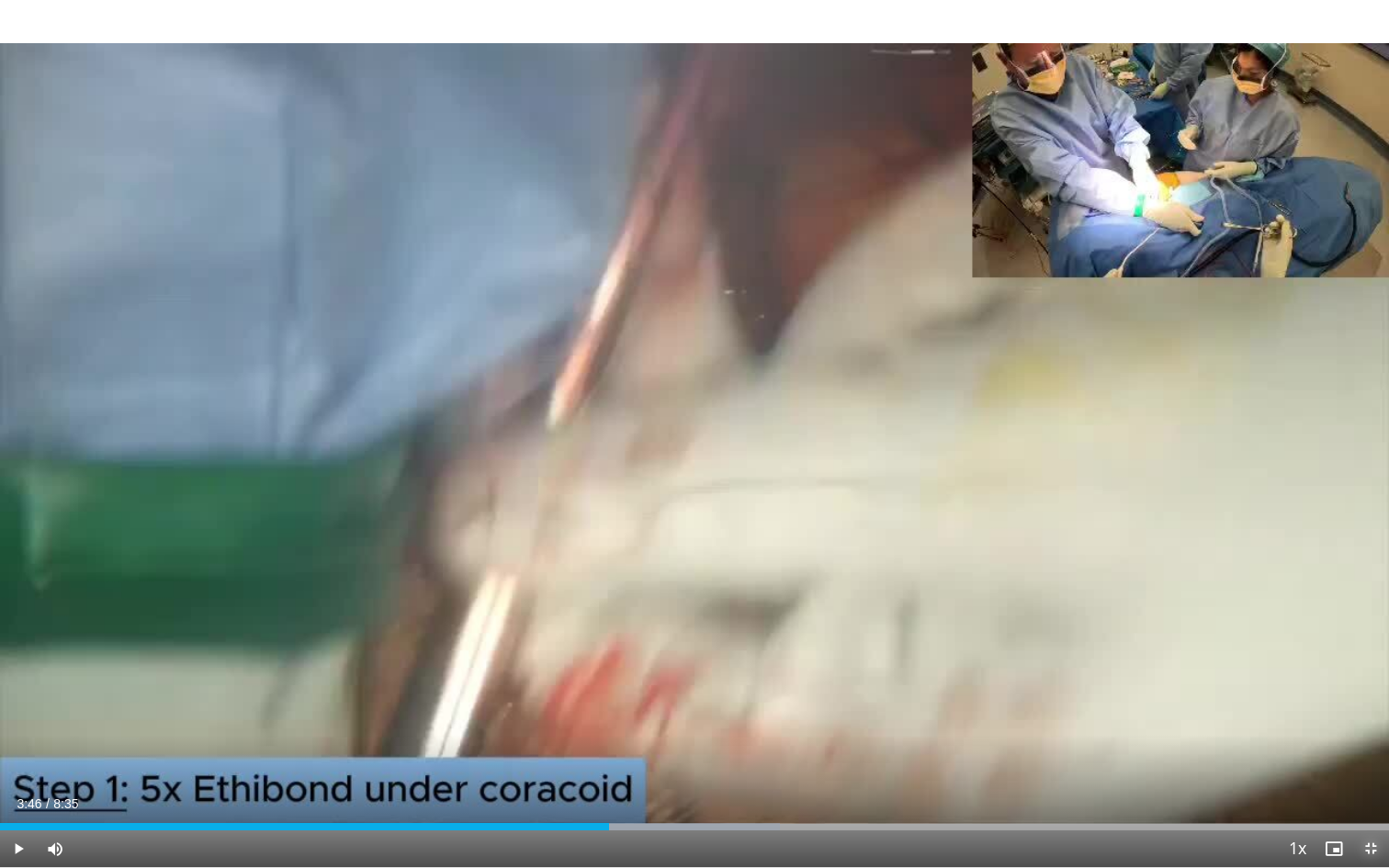 click at bounding box center [1371, 849] 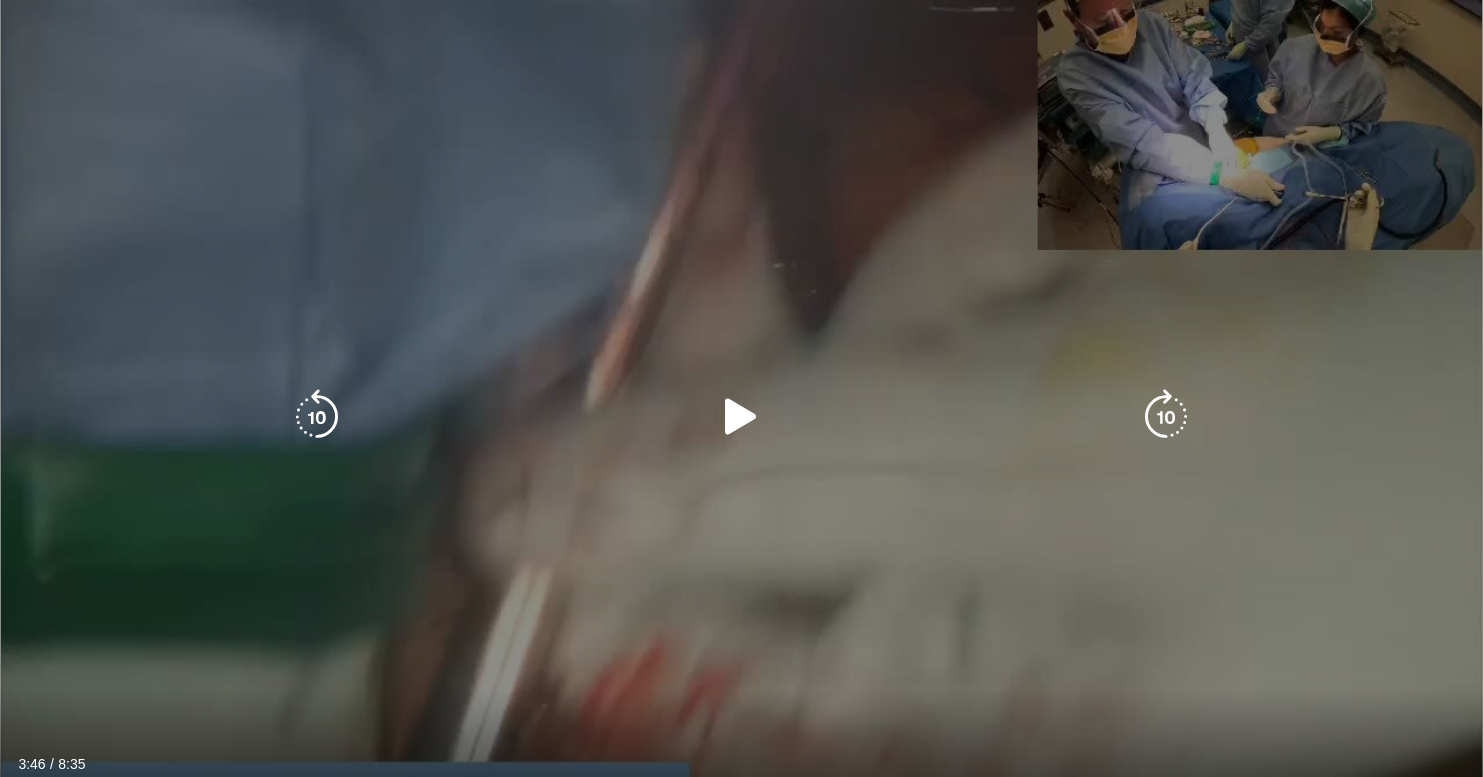 scroll, scrollTop: 2, scrollLeft: 0, axis: vertical 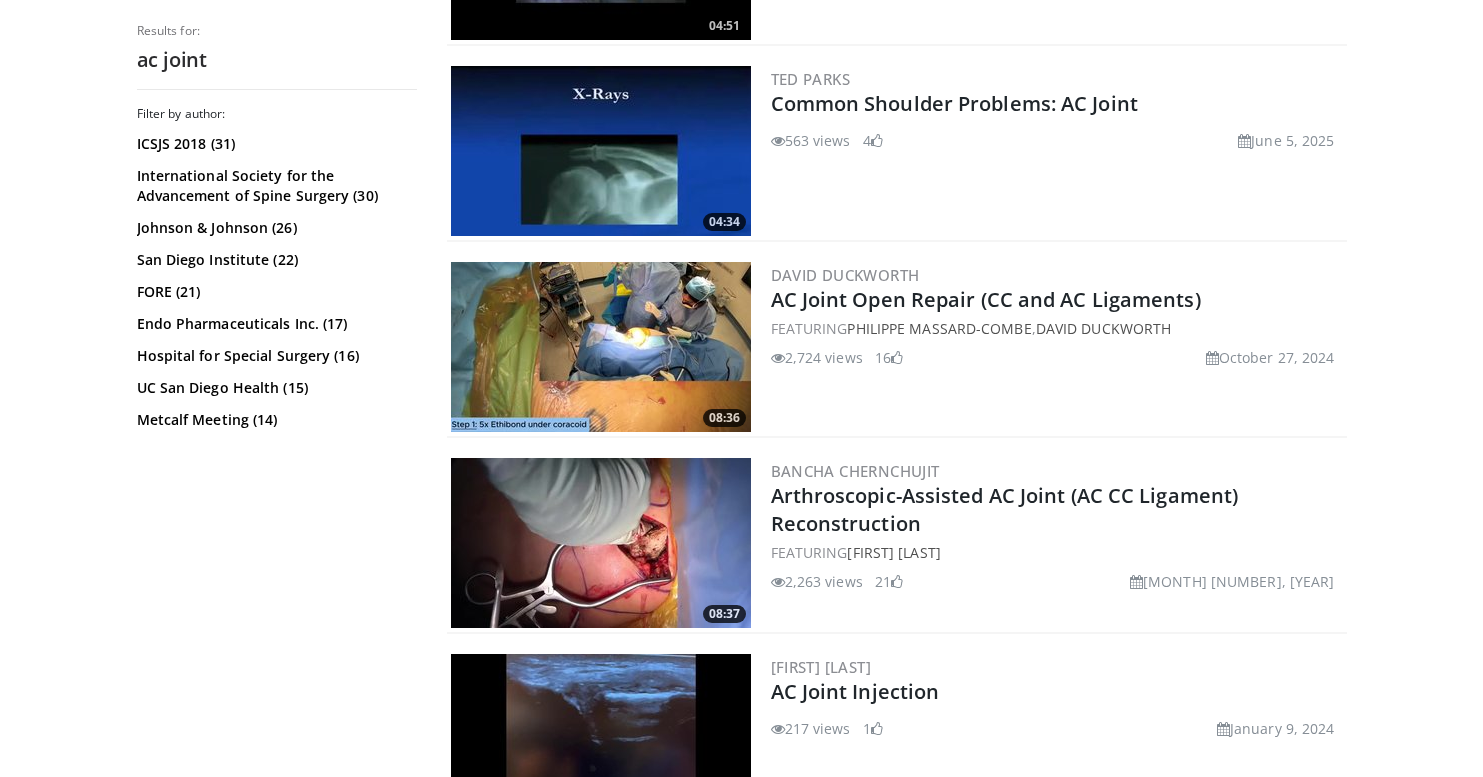 click at bounding box center (601, 543) 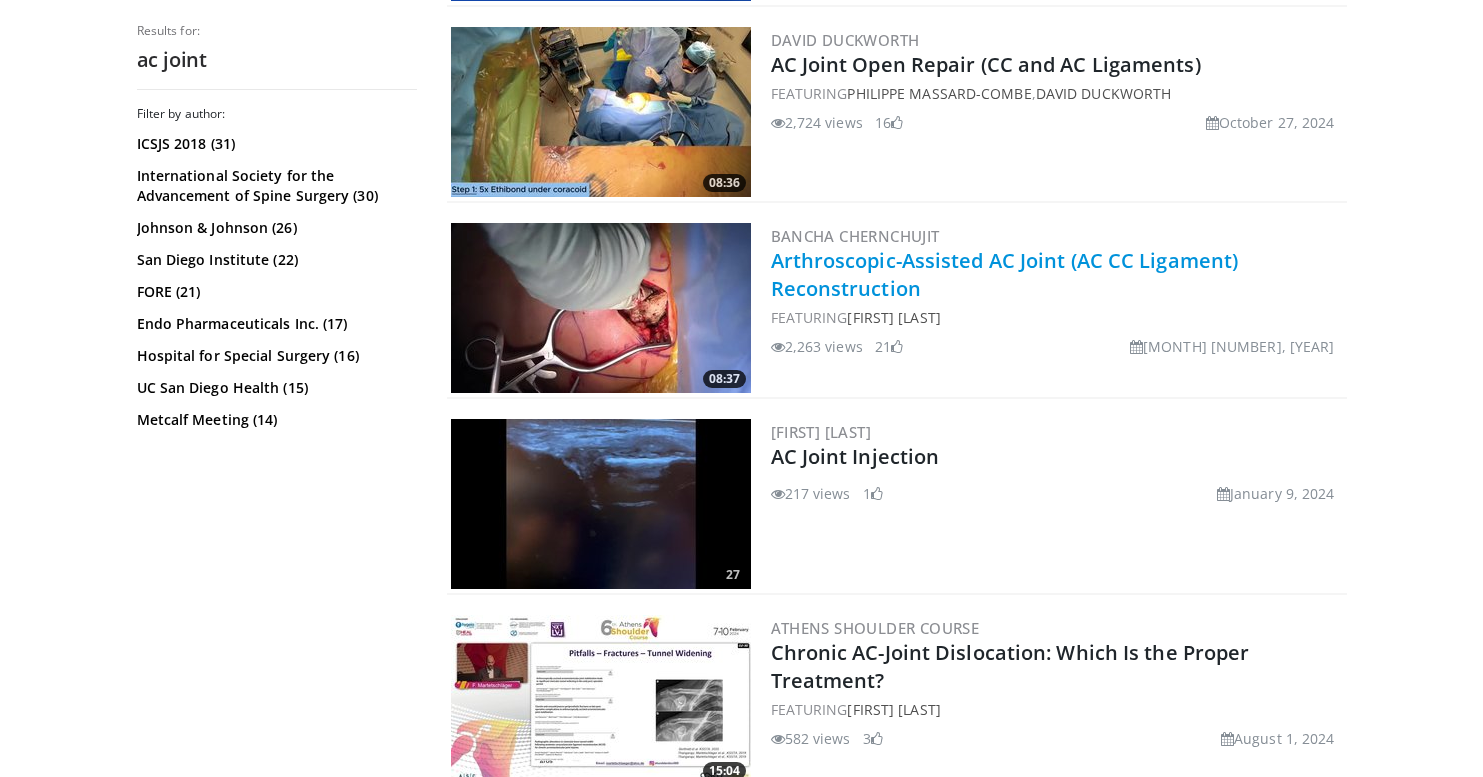 scroll, scrollTop: 1376, scrollLeft: 0, axis: vertical 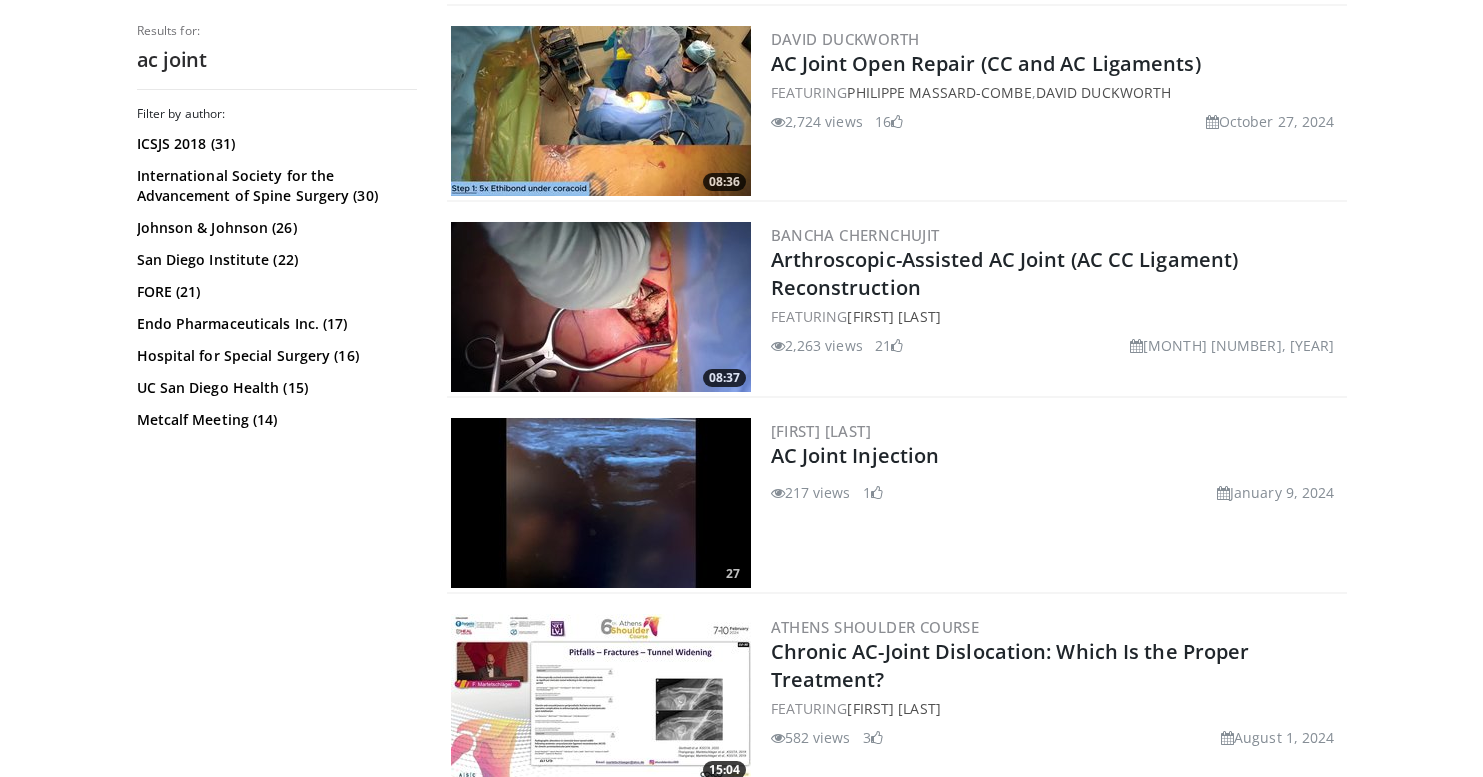 click at bounding box center [601, 307] 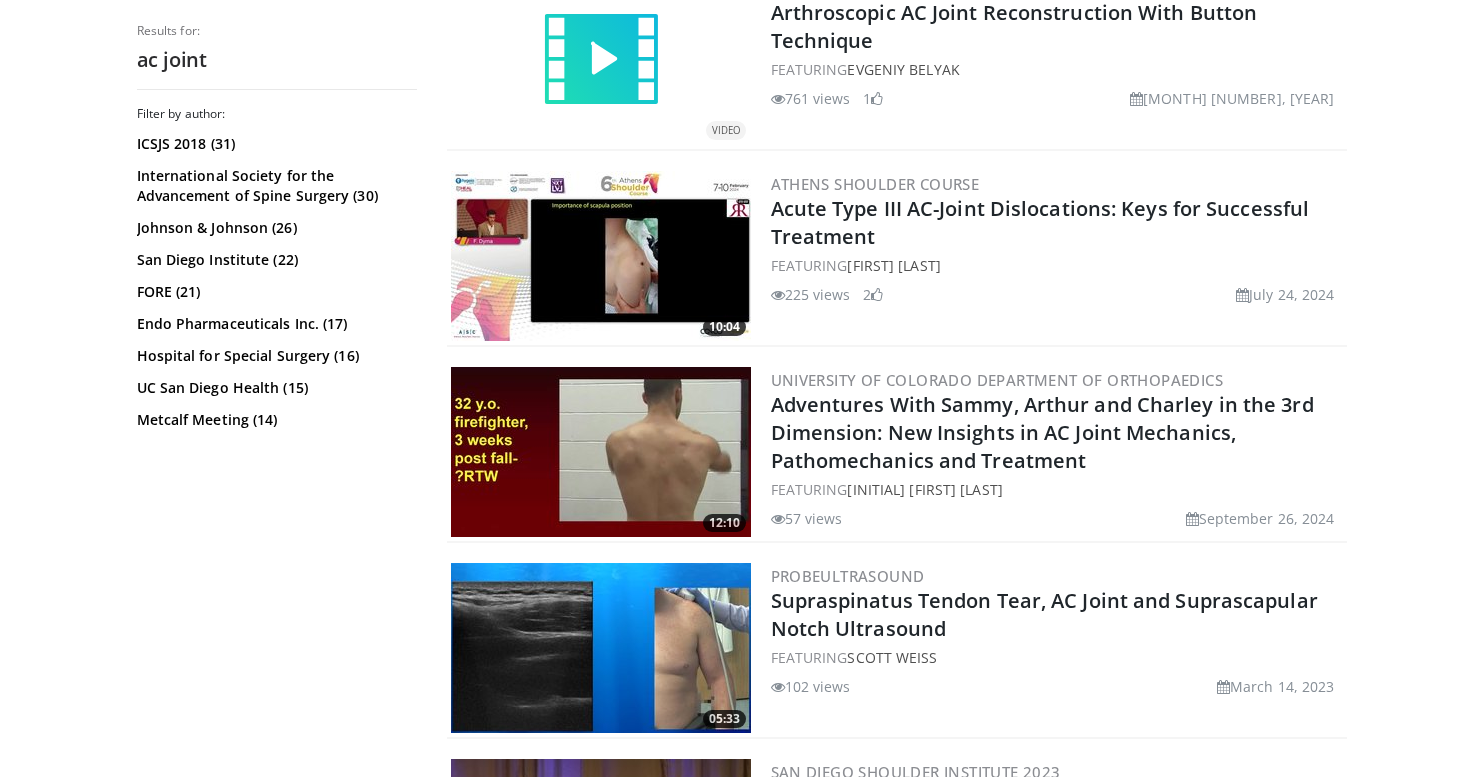 scroll, scrollTop: 4989, scrollLeft: 0, axis: vertical 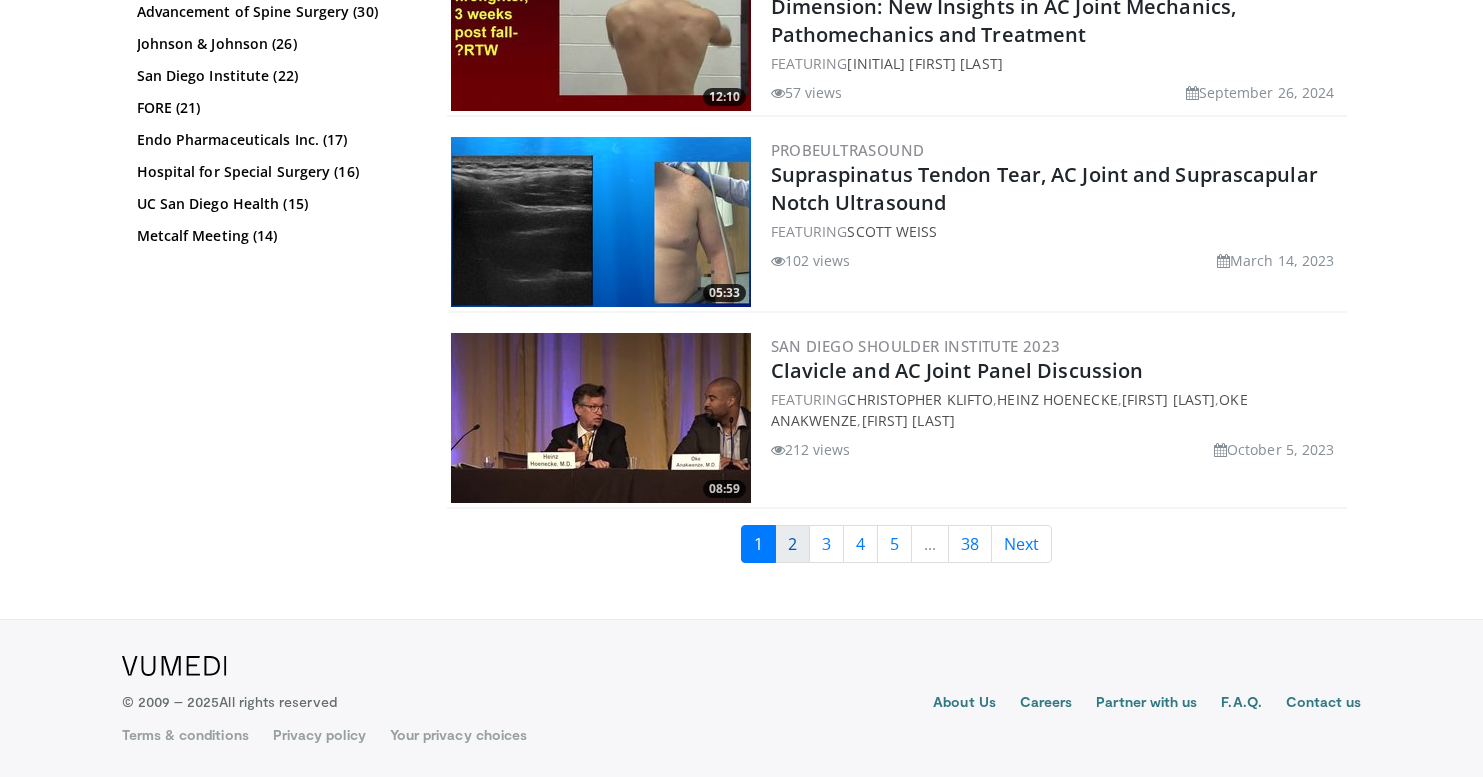 click on "2" at bounding box center [792, 544] 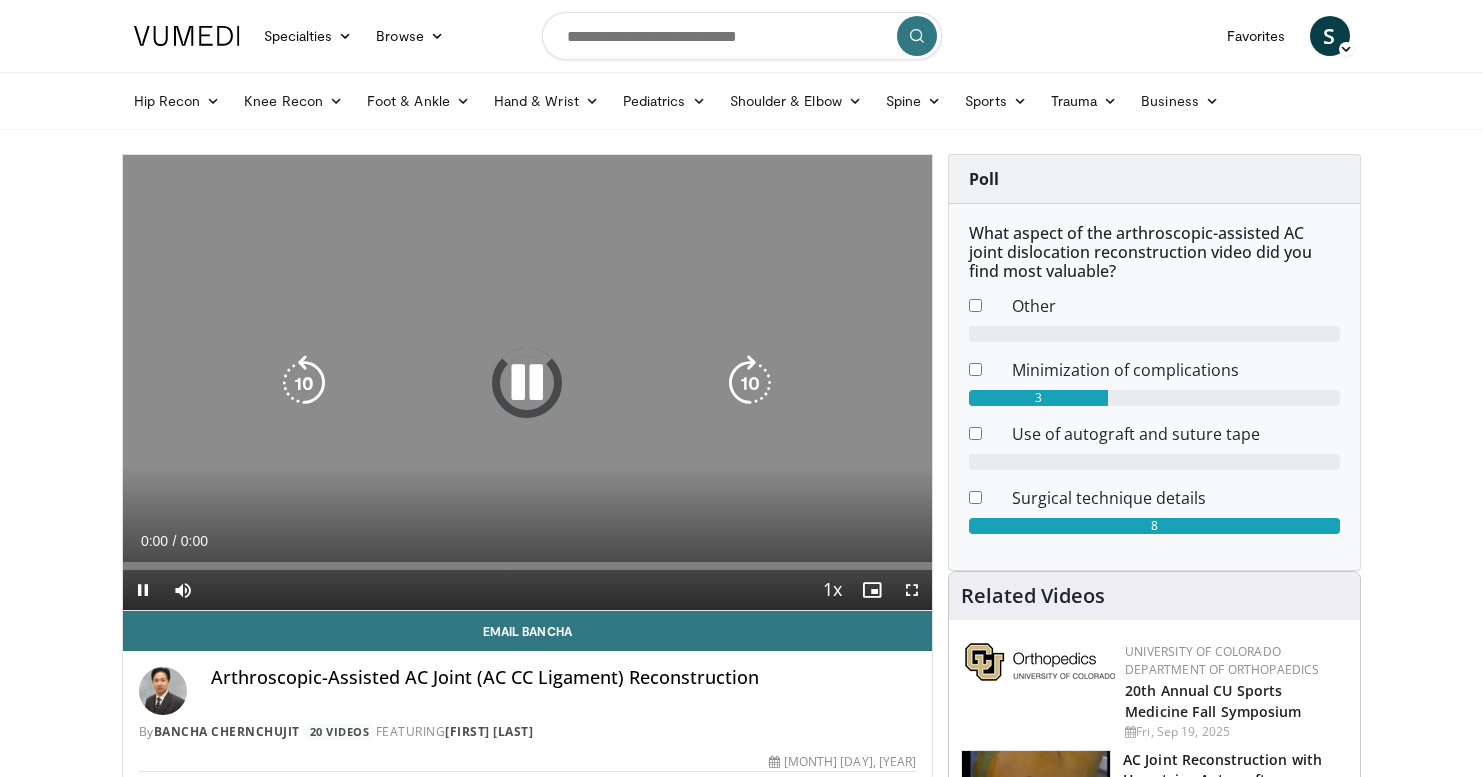 scroll, scrollTop: 0, scrollLeft: 0, axis: both 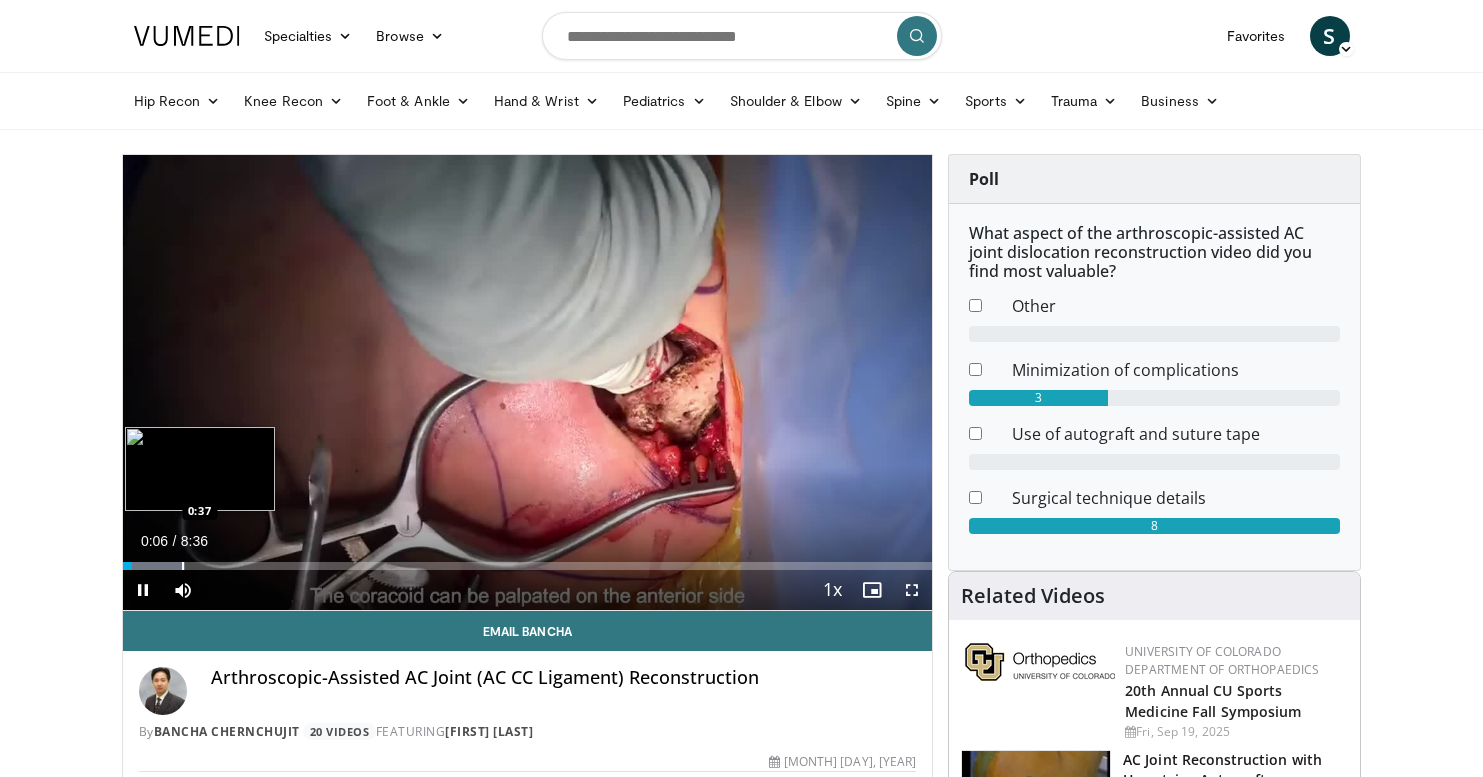 click at bounding box center (183, 566) 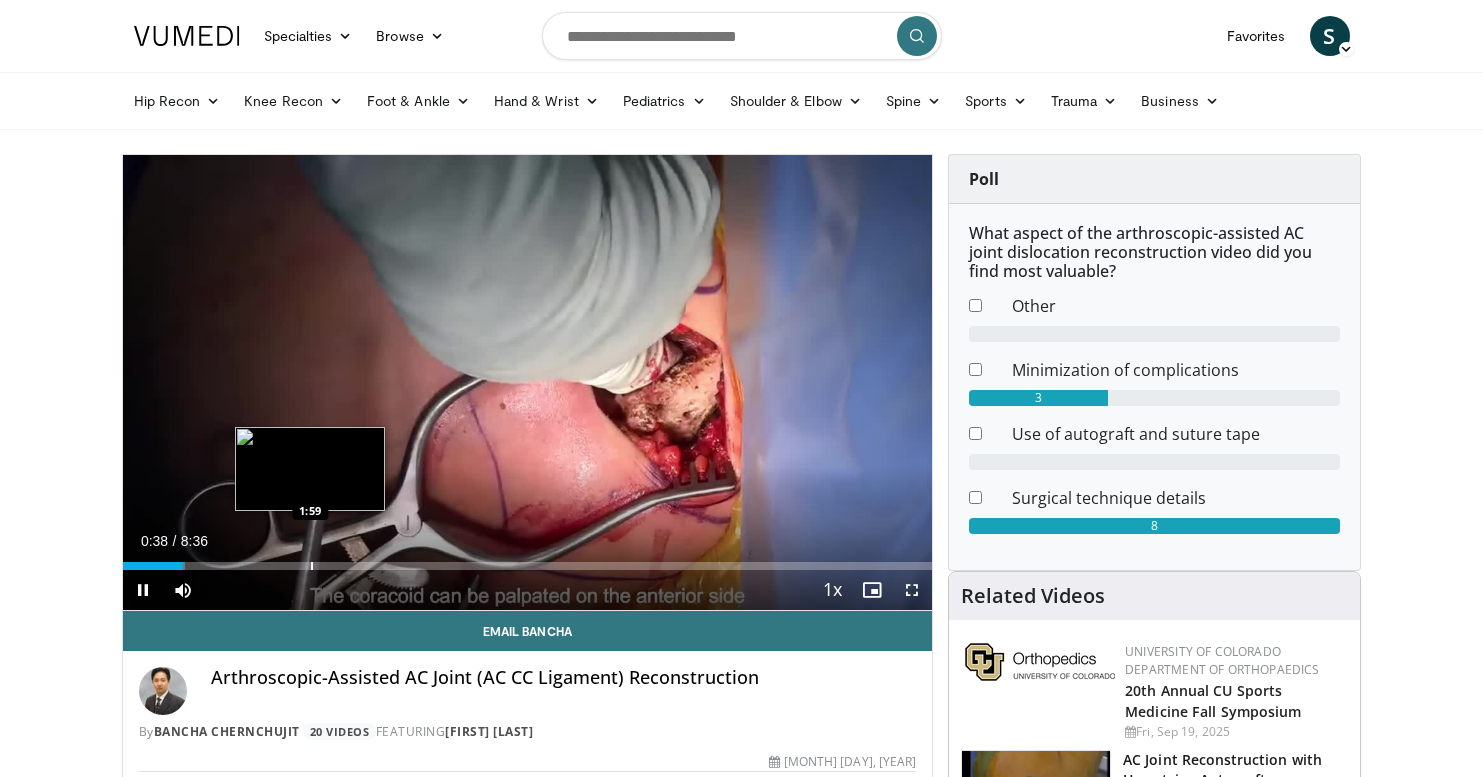 click at bounding box center (312, 566) 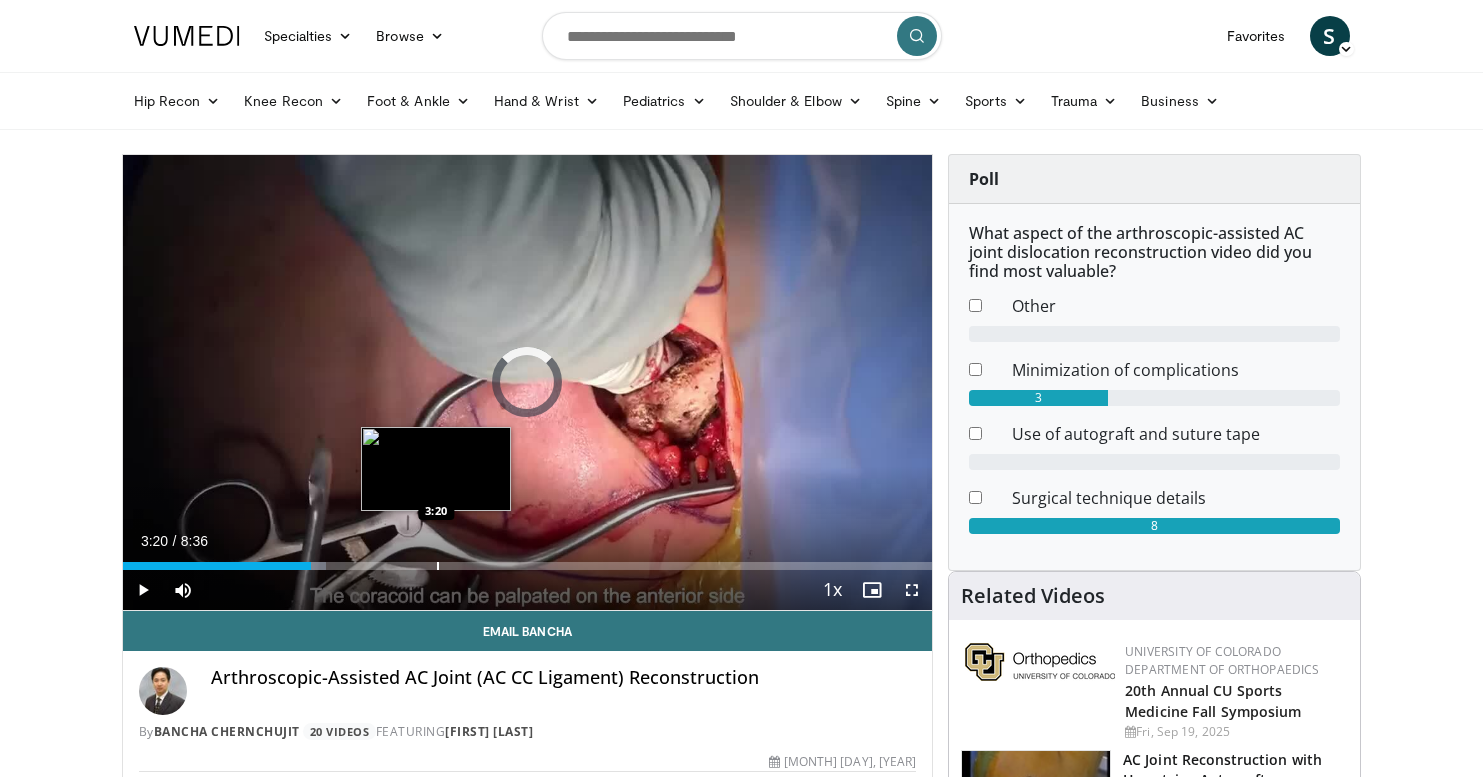click at bounding box center (438, 566) 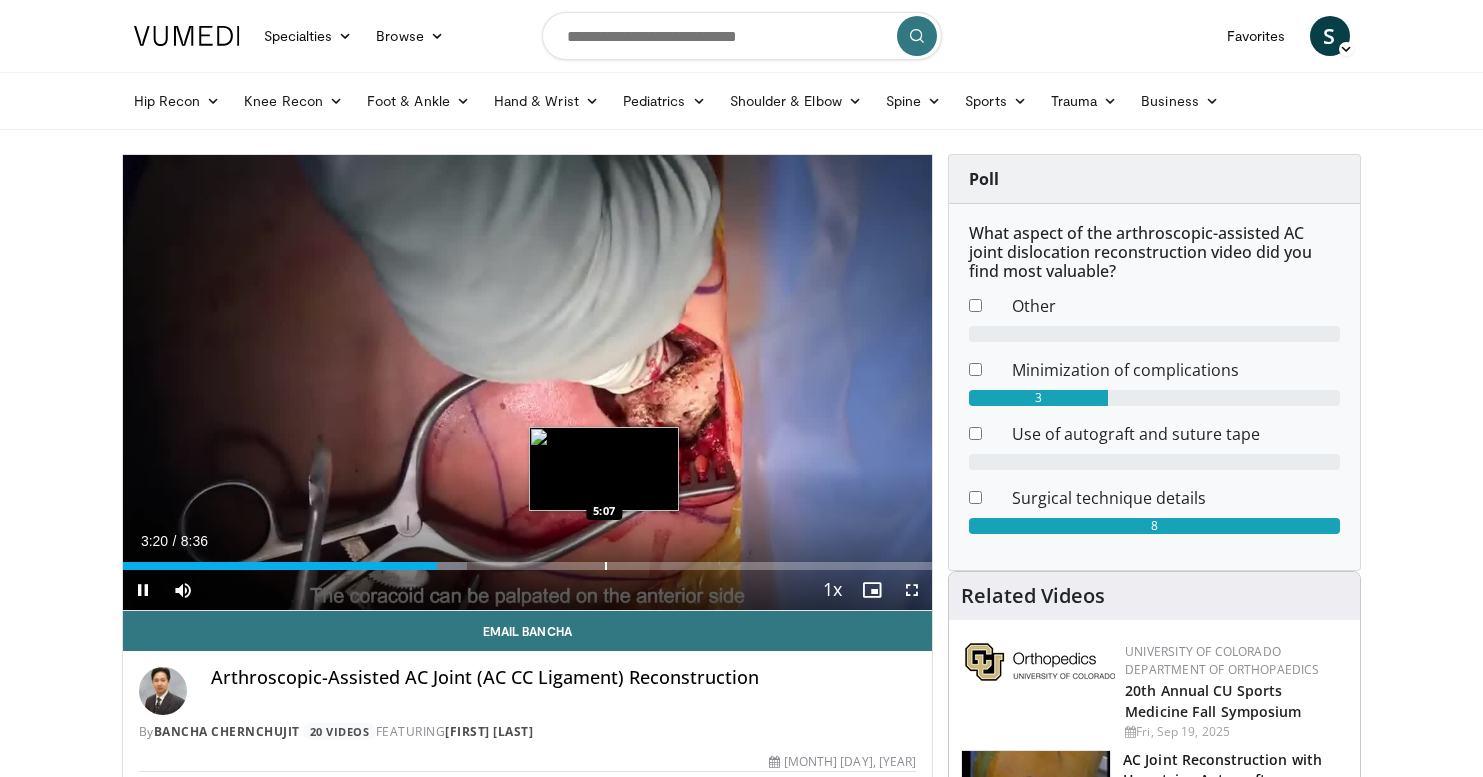 click at bounding box center (606, 566) 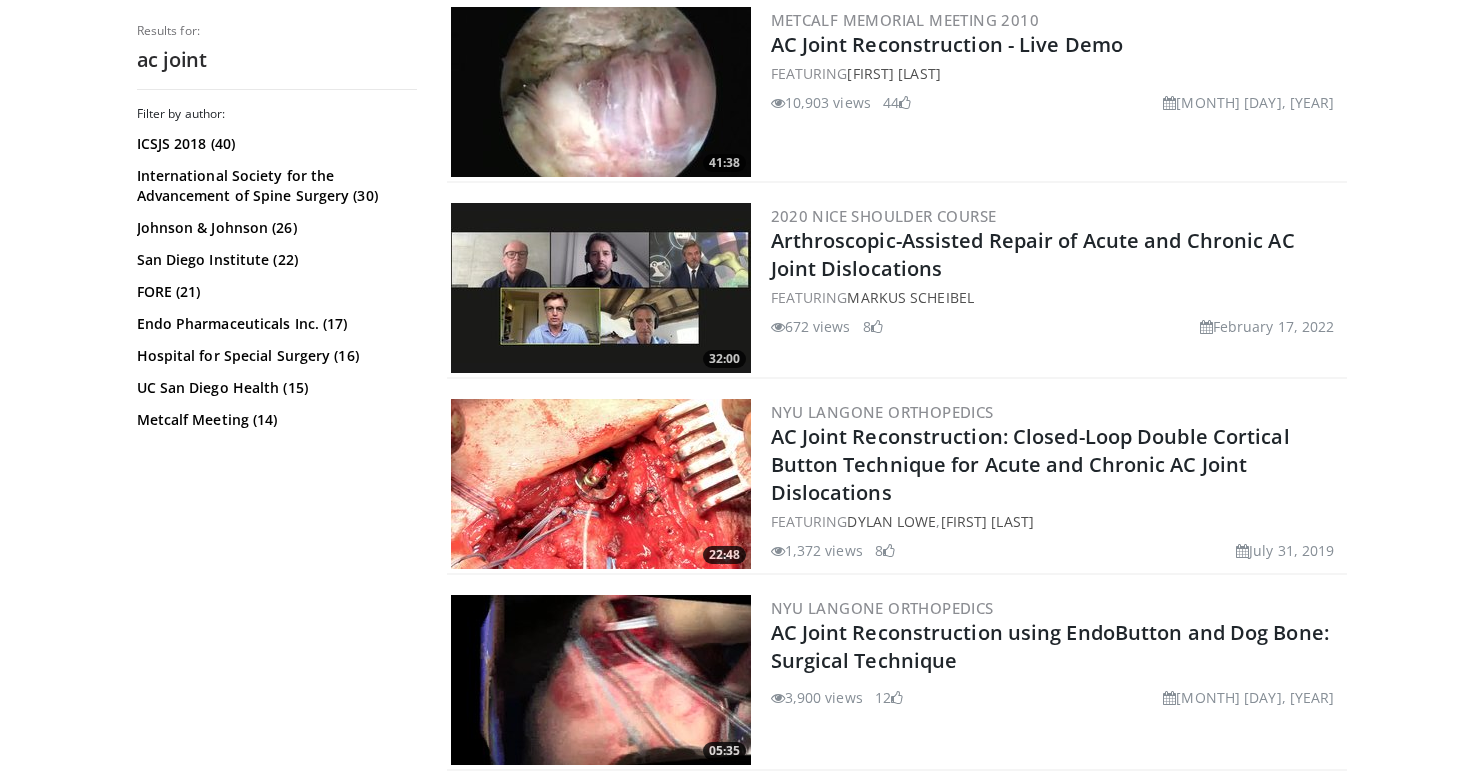 scroll, scrollTop: 1990, scrollLeft: 0, axis: vertical 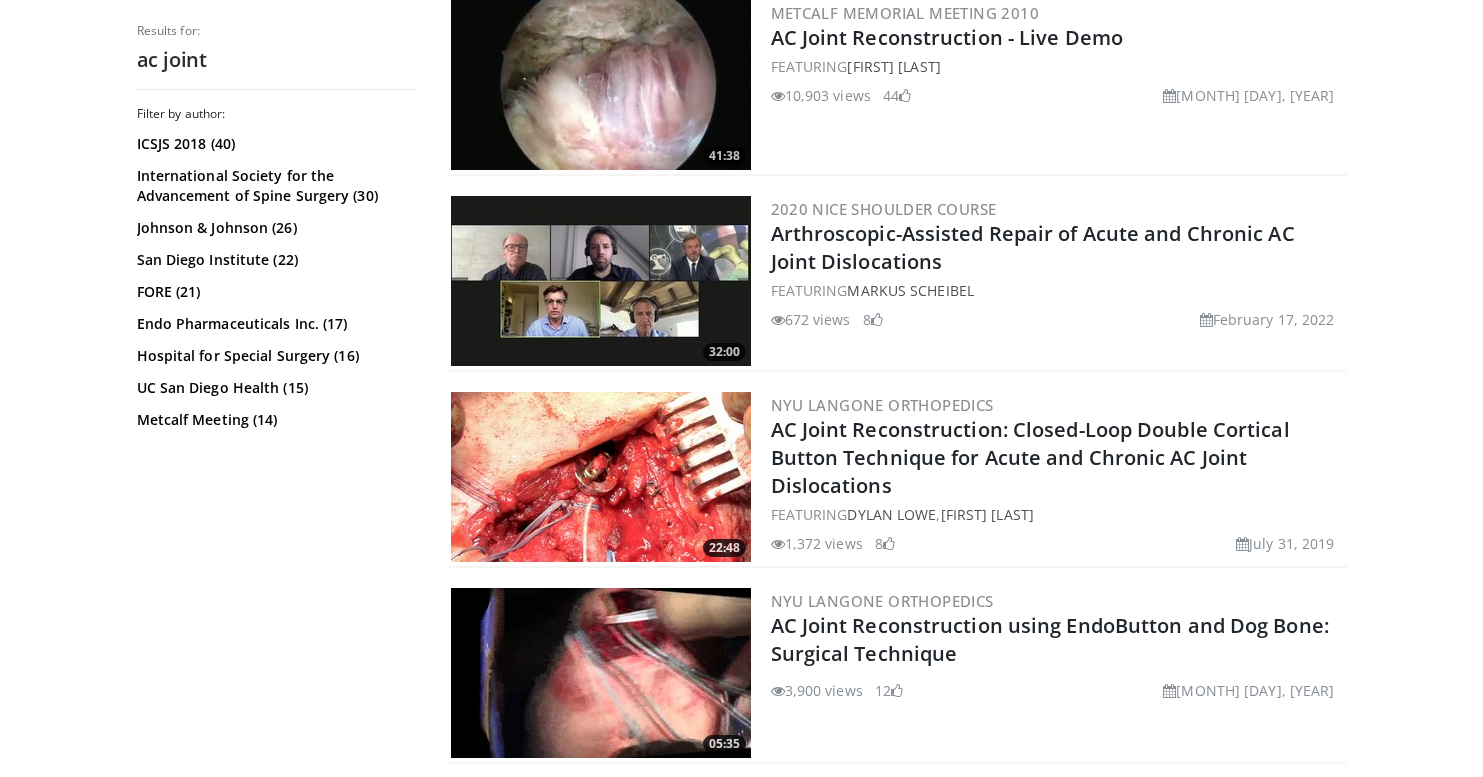 click at bounding box center [601, 477] 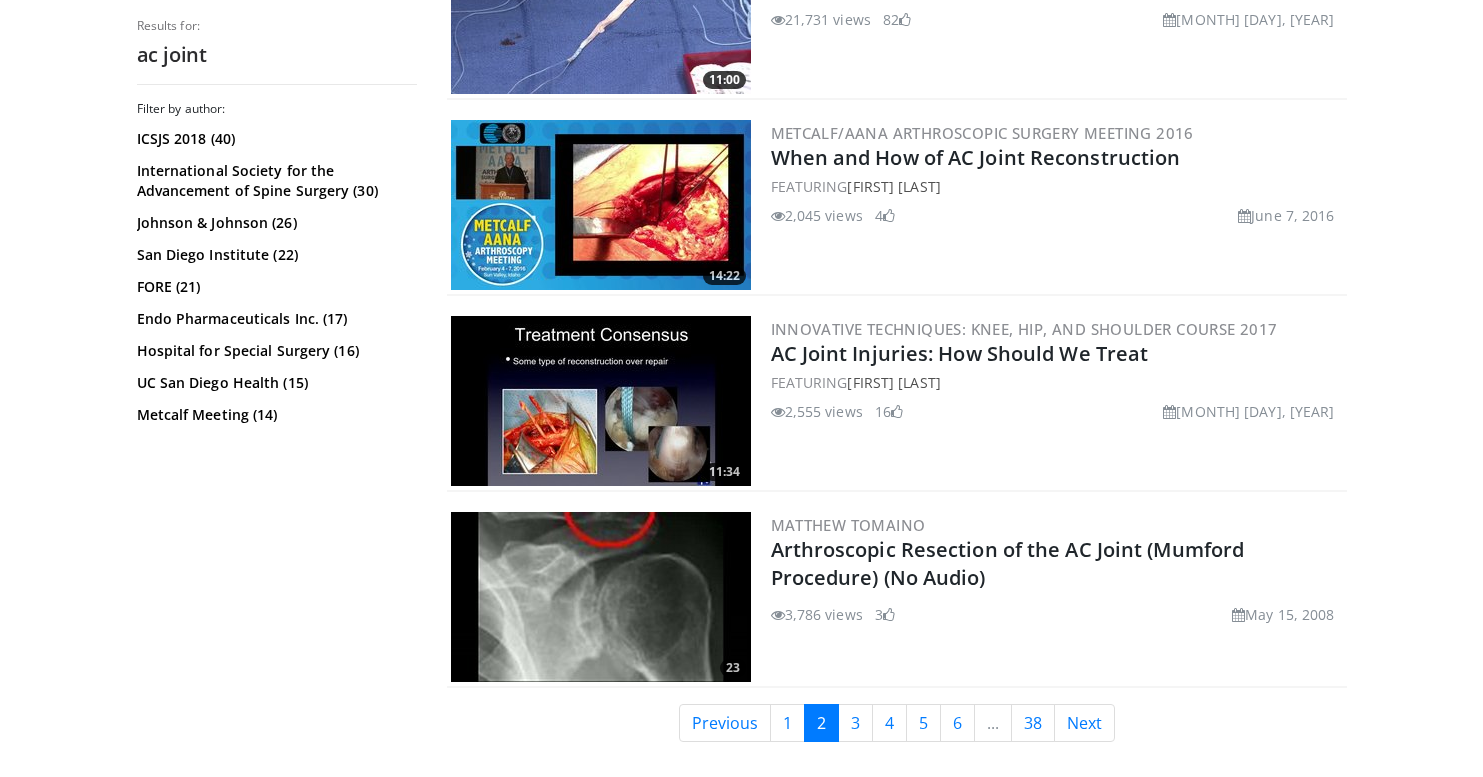 scroll, scrollTop: 4989, scrollLeft: 0, axis: vertical 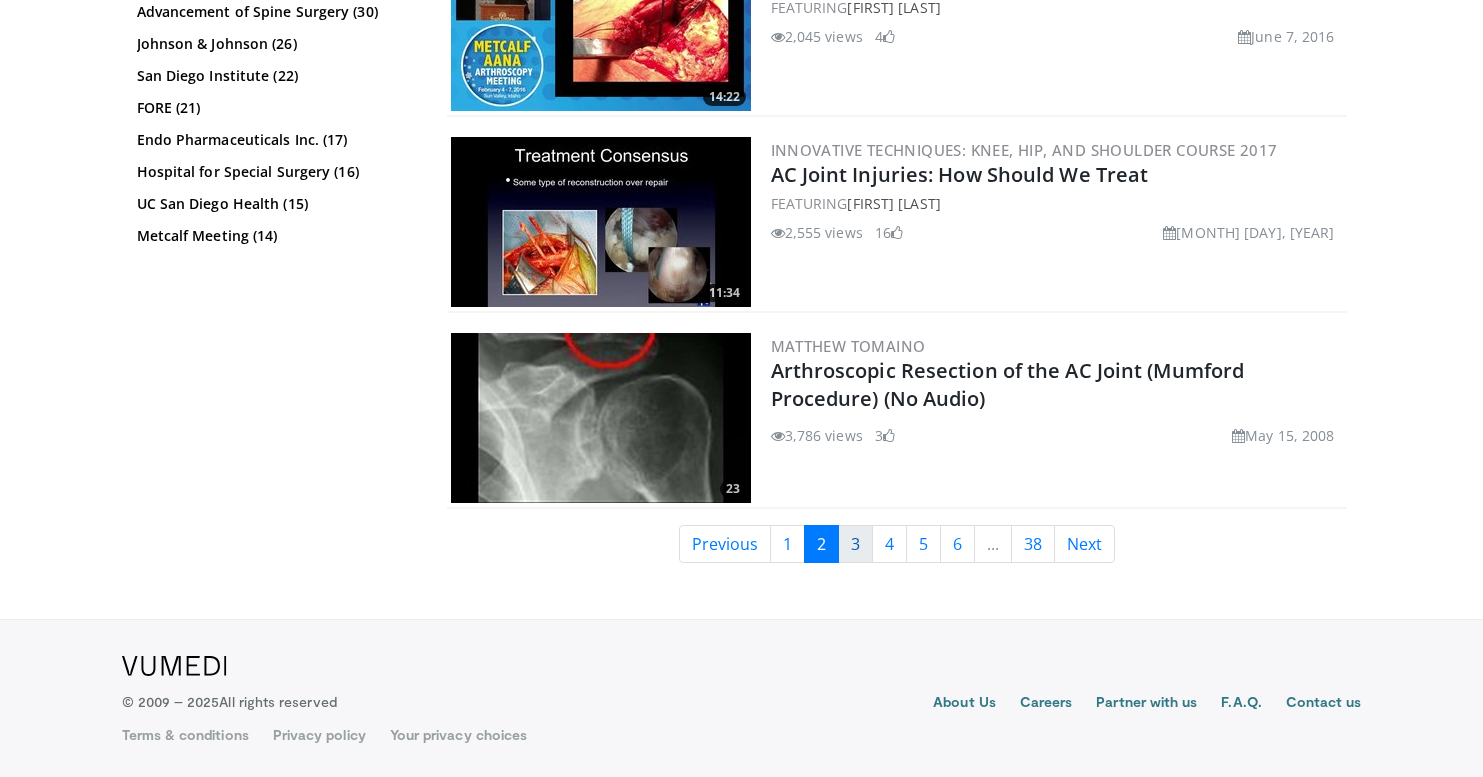 click on "3" at bounding box center [855, 544] 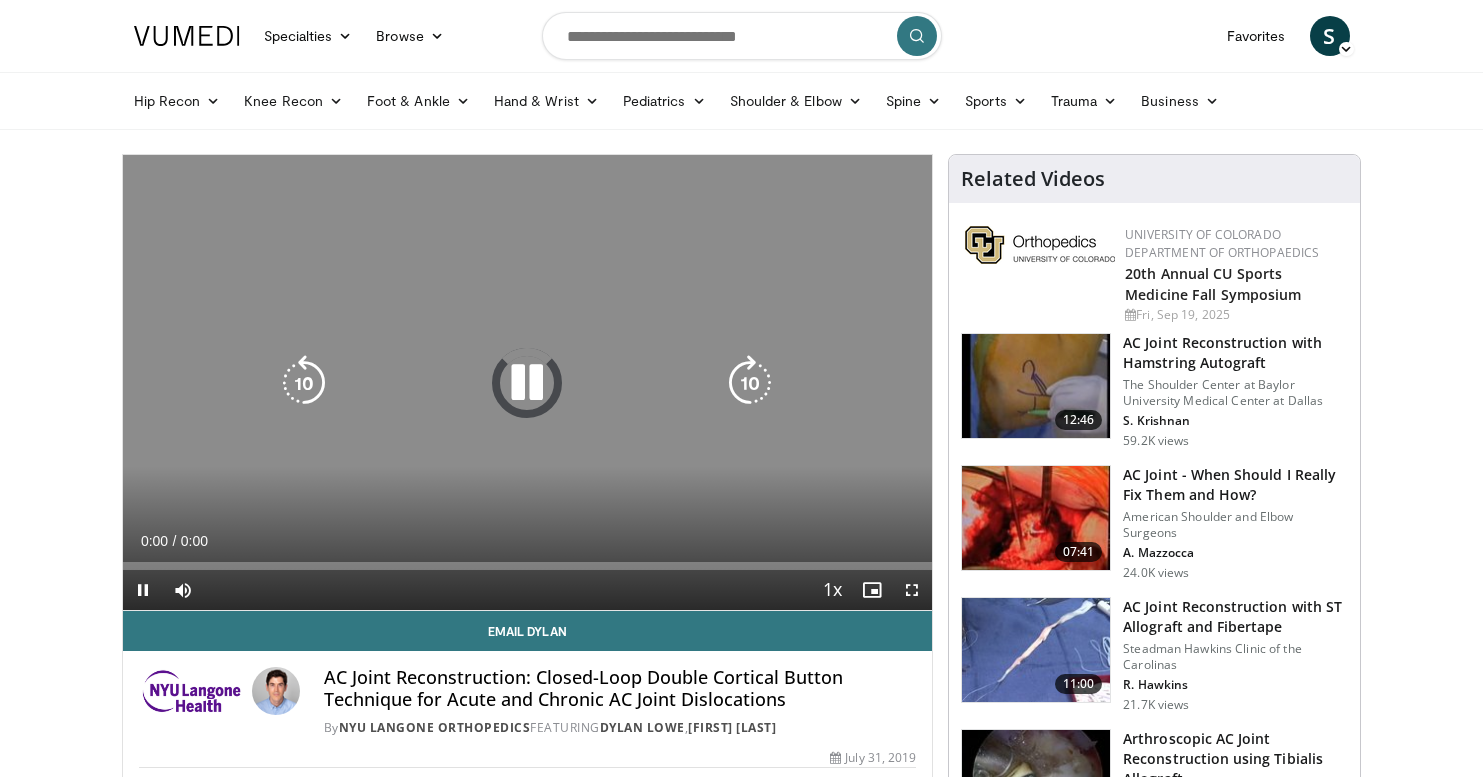 scroll, scrollTop: 0, scrollLeft: 0, axis: both 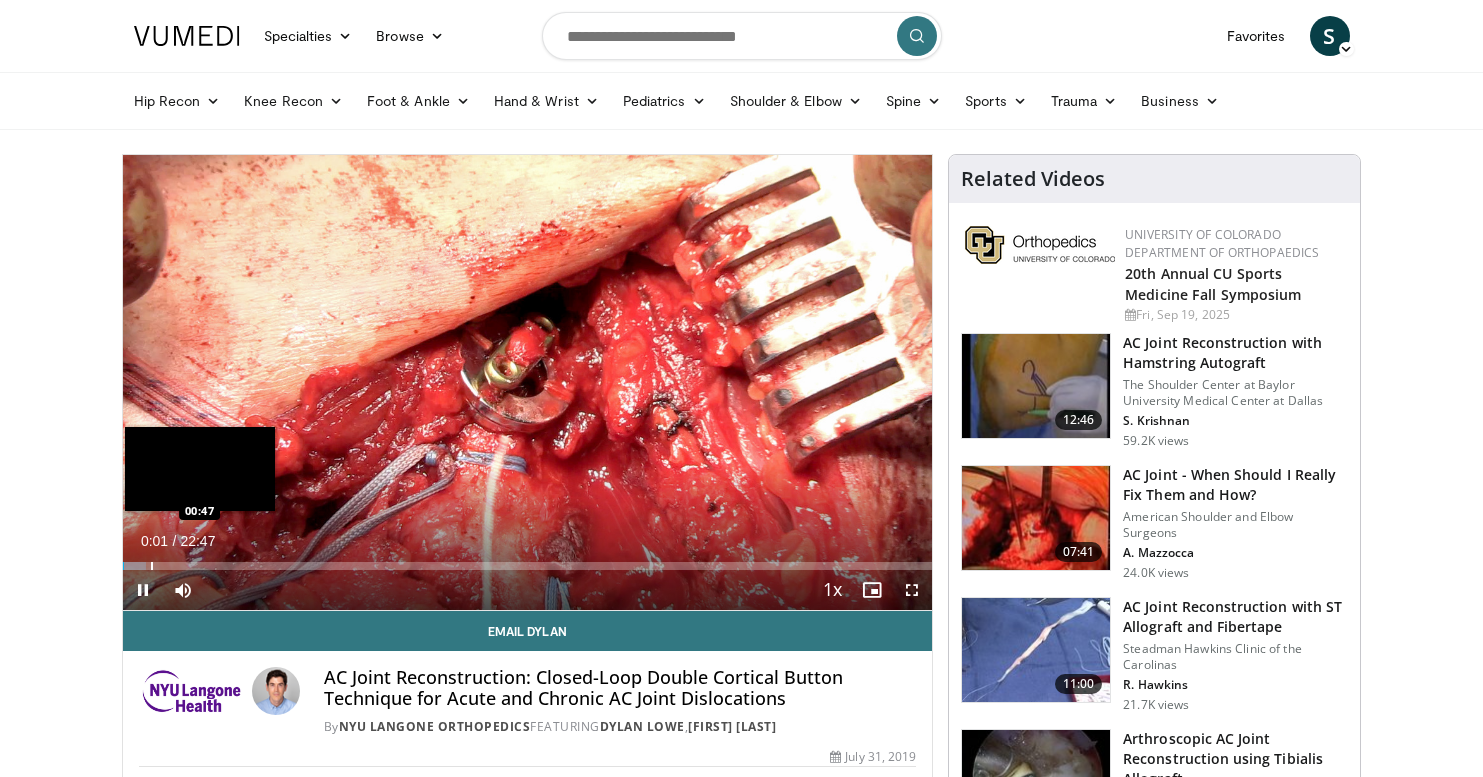 click at bounding box center [152, 566] 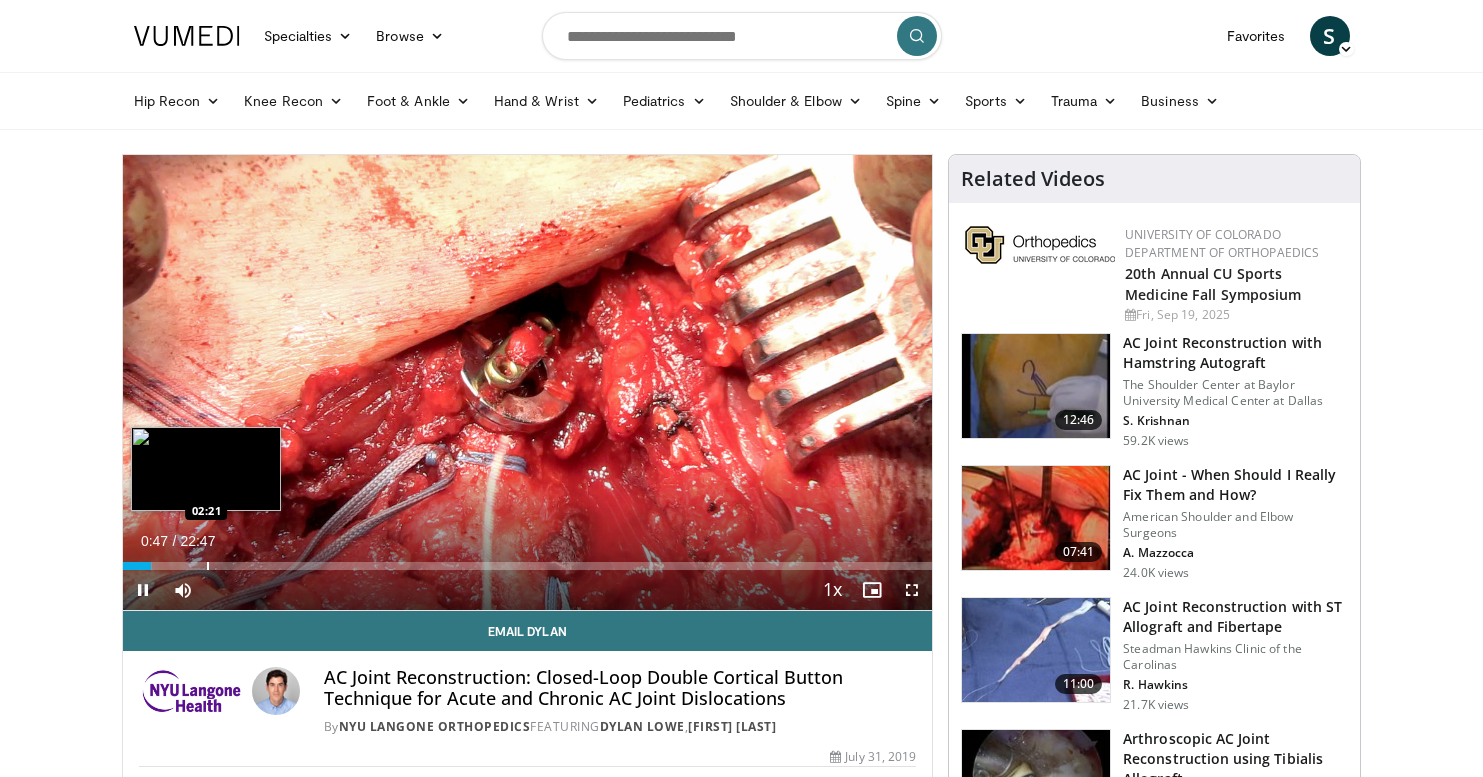 click at bounding box center (208, 566) 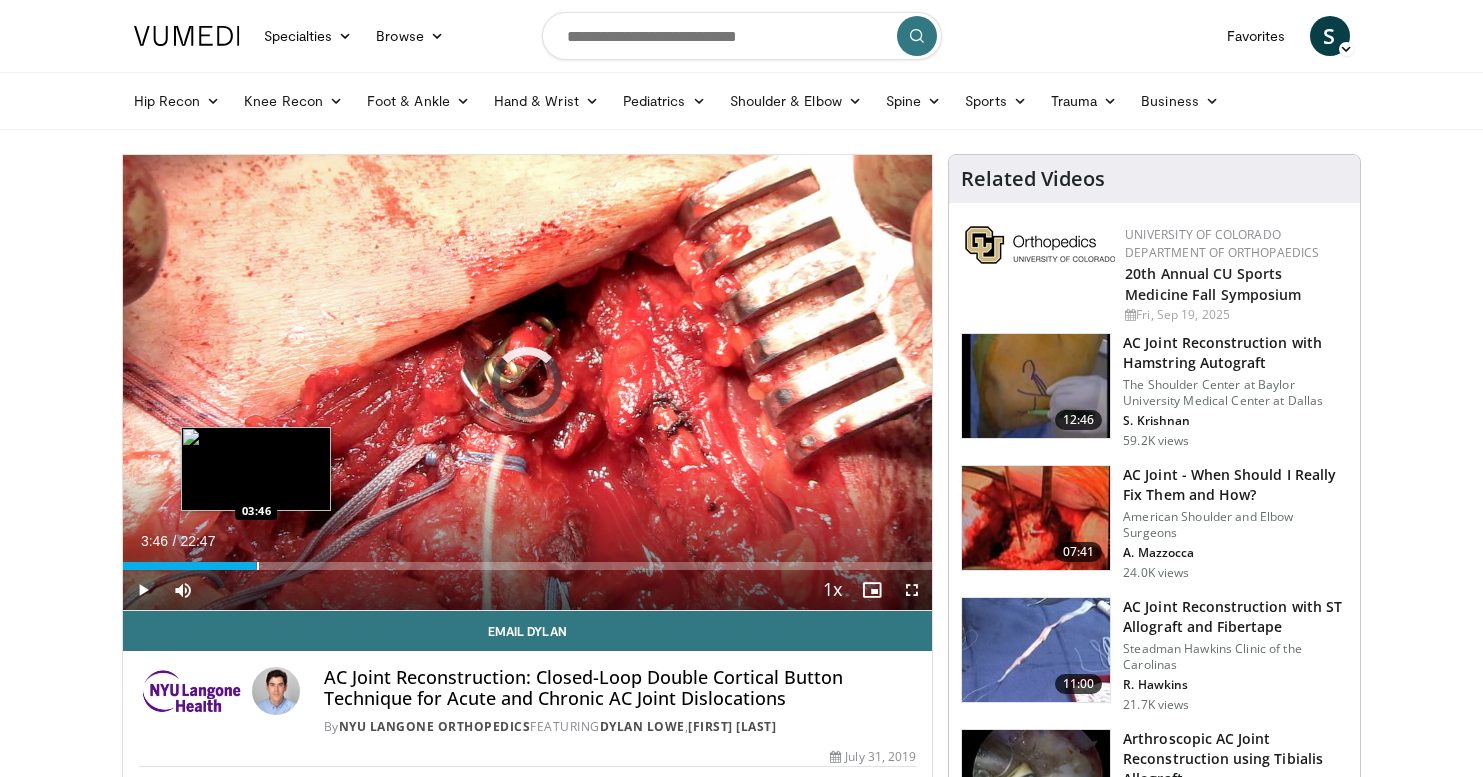 click at bounding box center [258, 566] 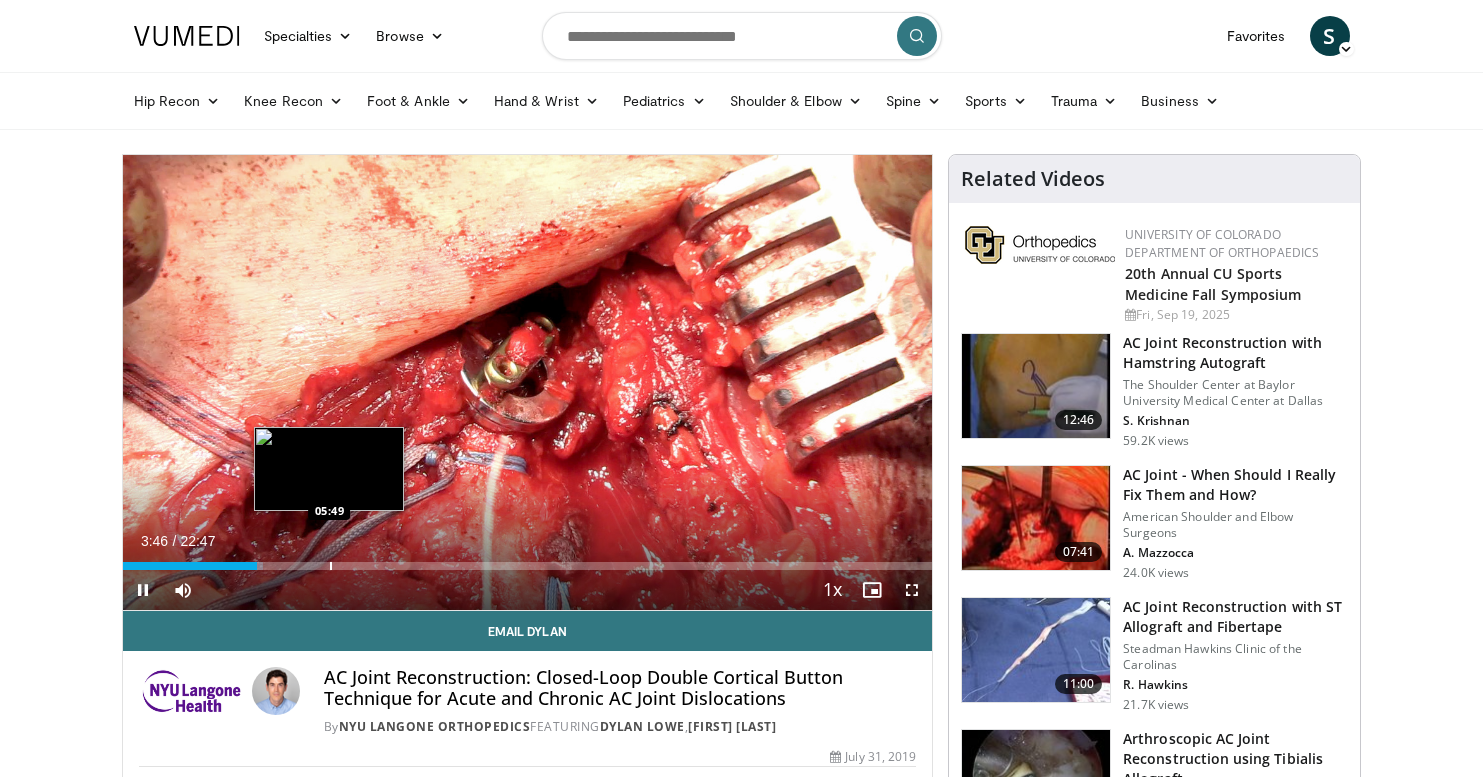click at bounding box center (331, 566) 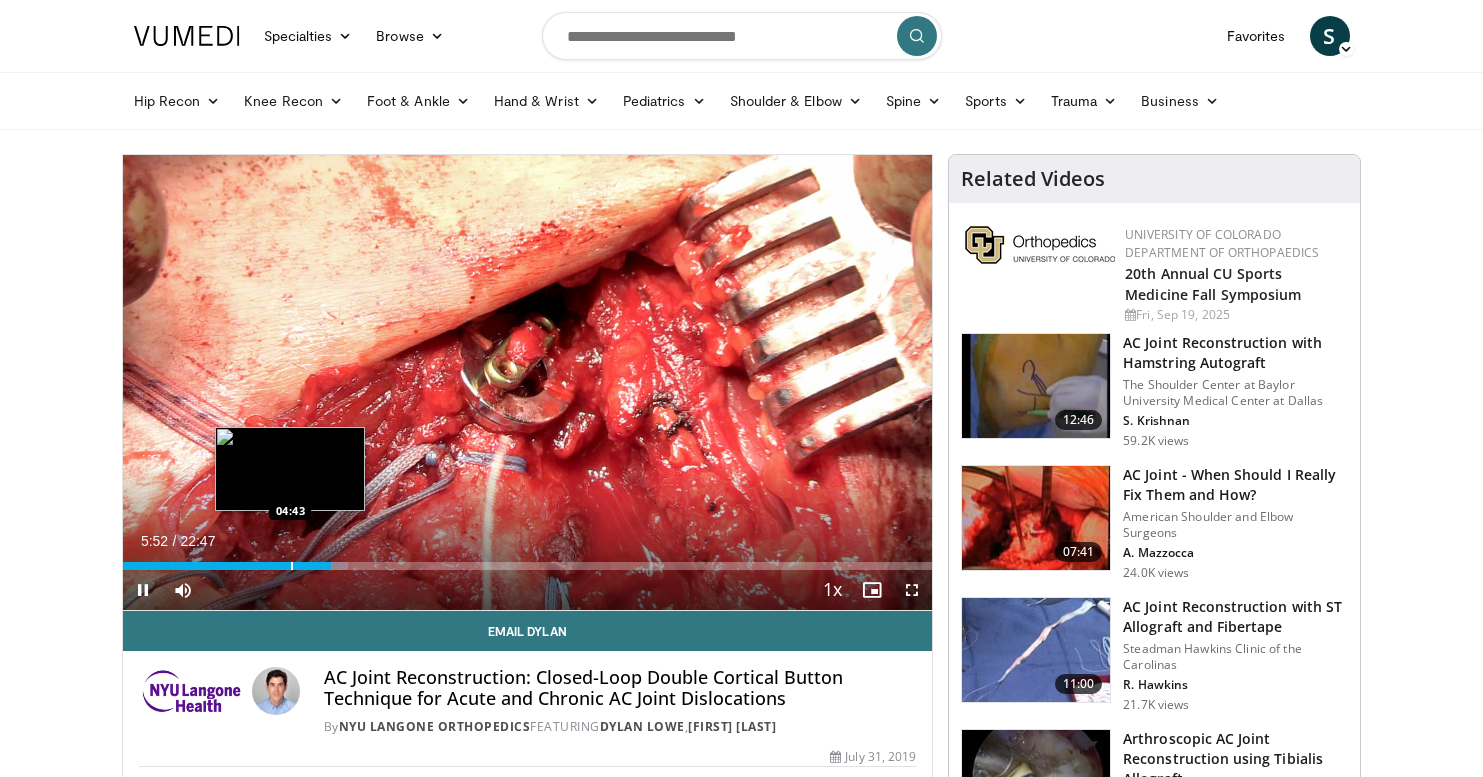 click on "Loaded :  27.82% 05:52 04:43" at bounding box center [528, 560] 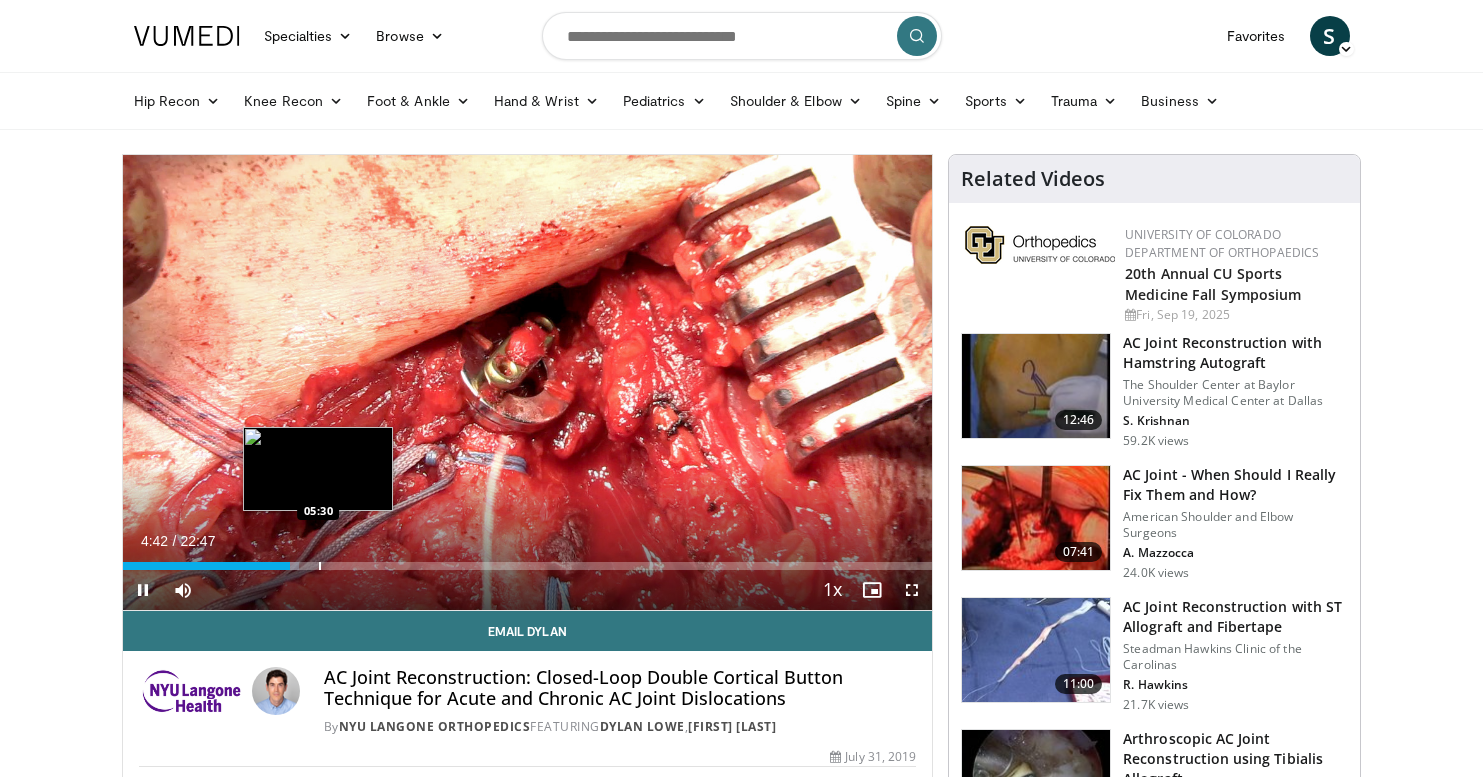 click at bounding box center (320, 566) 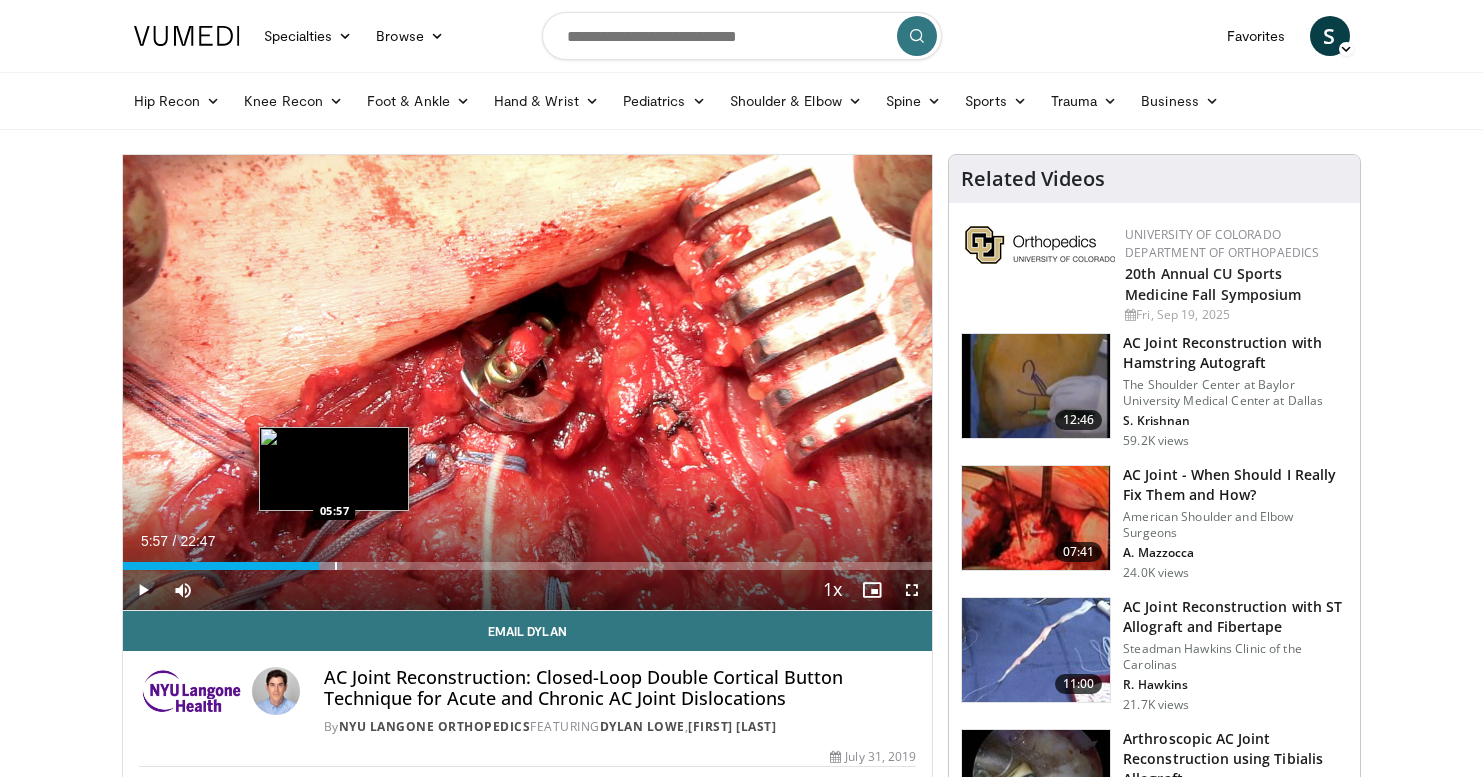 click at bounding box center (336, 566) 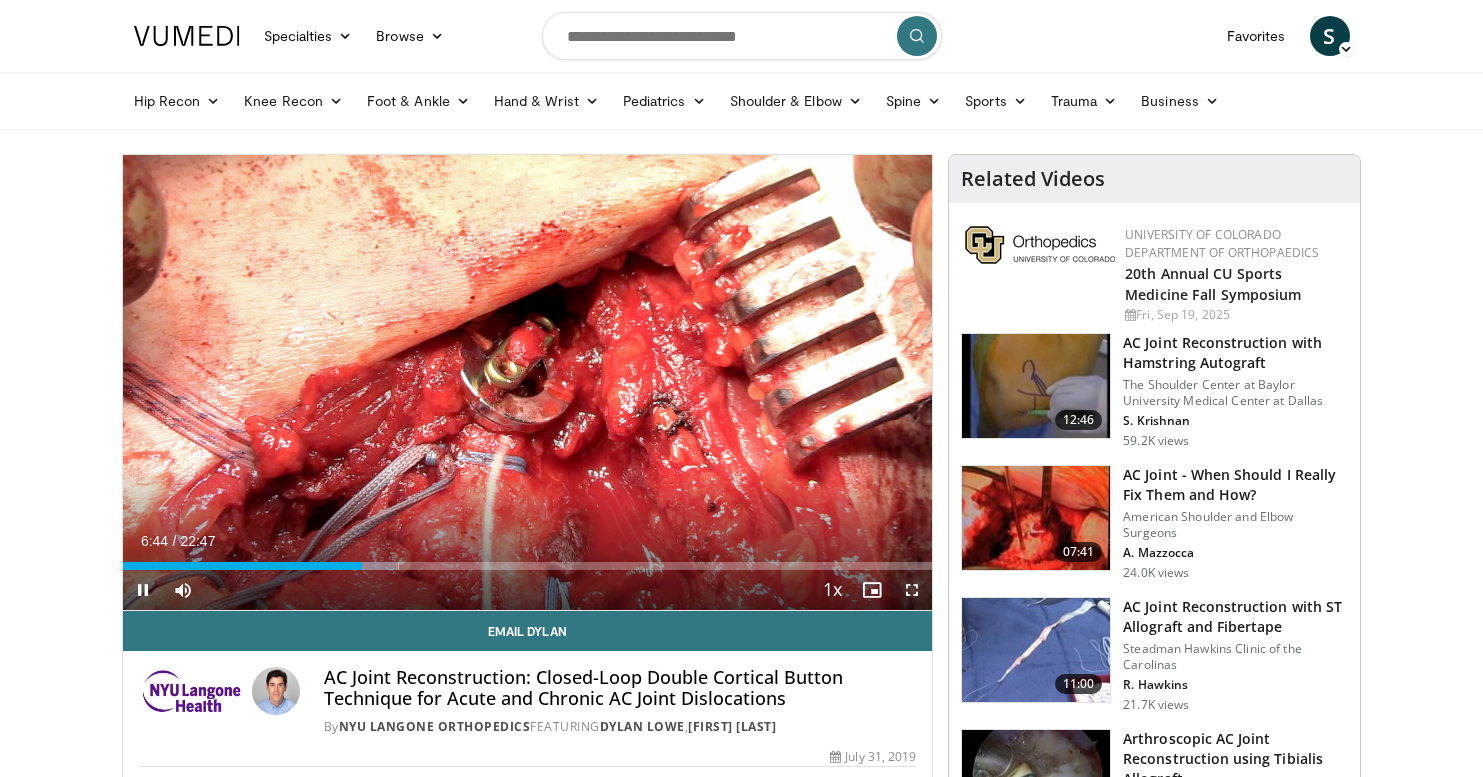 click at bounding box center (912, 590) 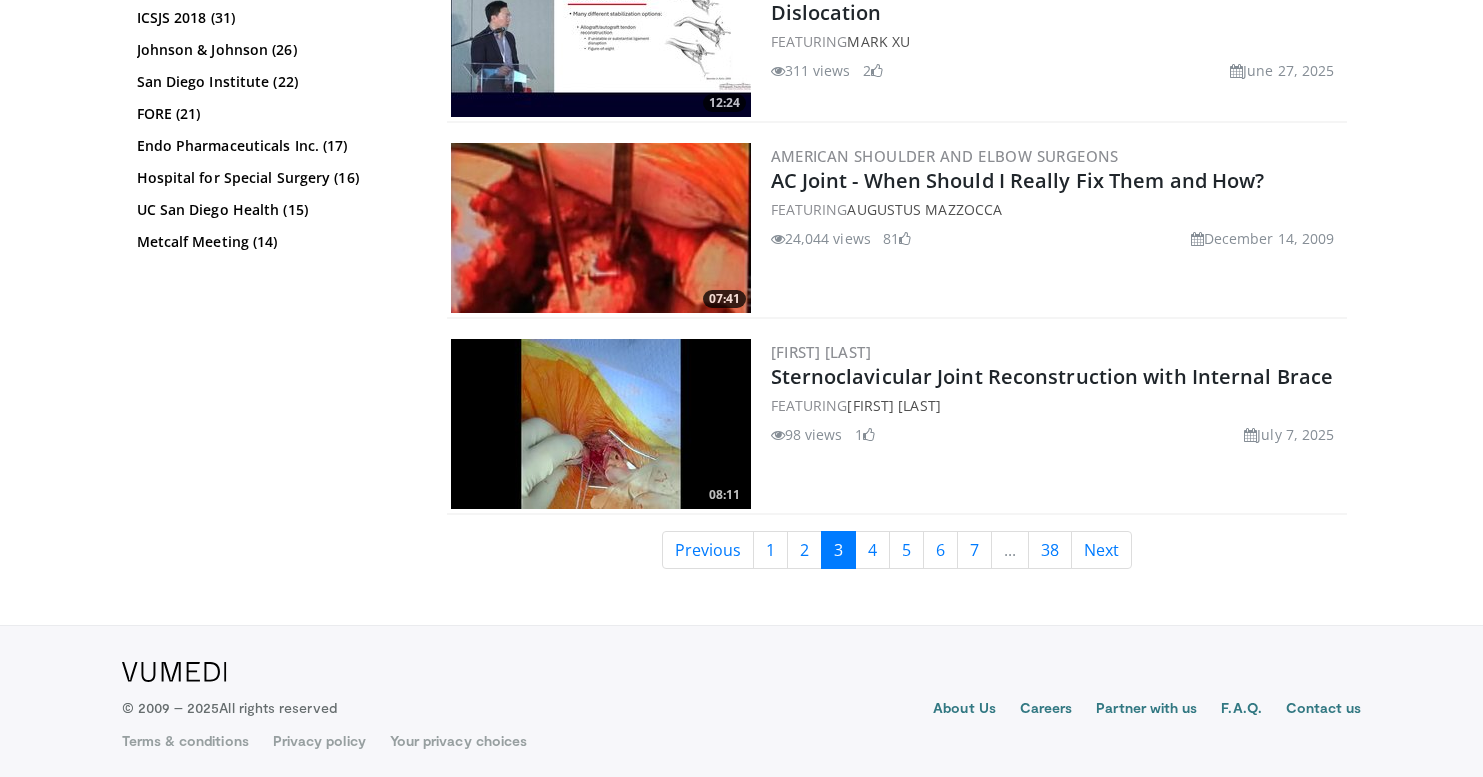 scroll, scrollTop: 4989, scrollLeft: 0, axis: vertical 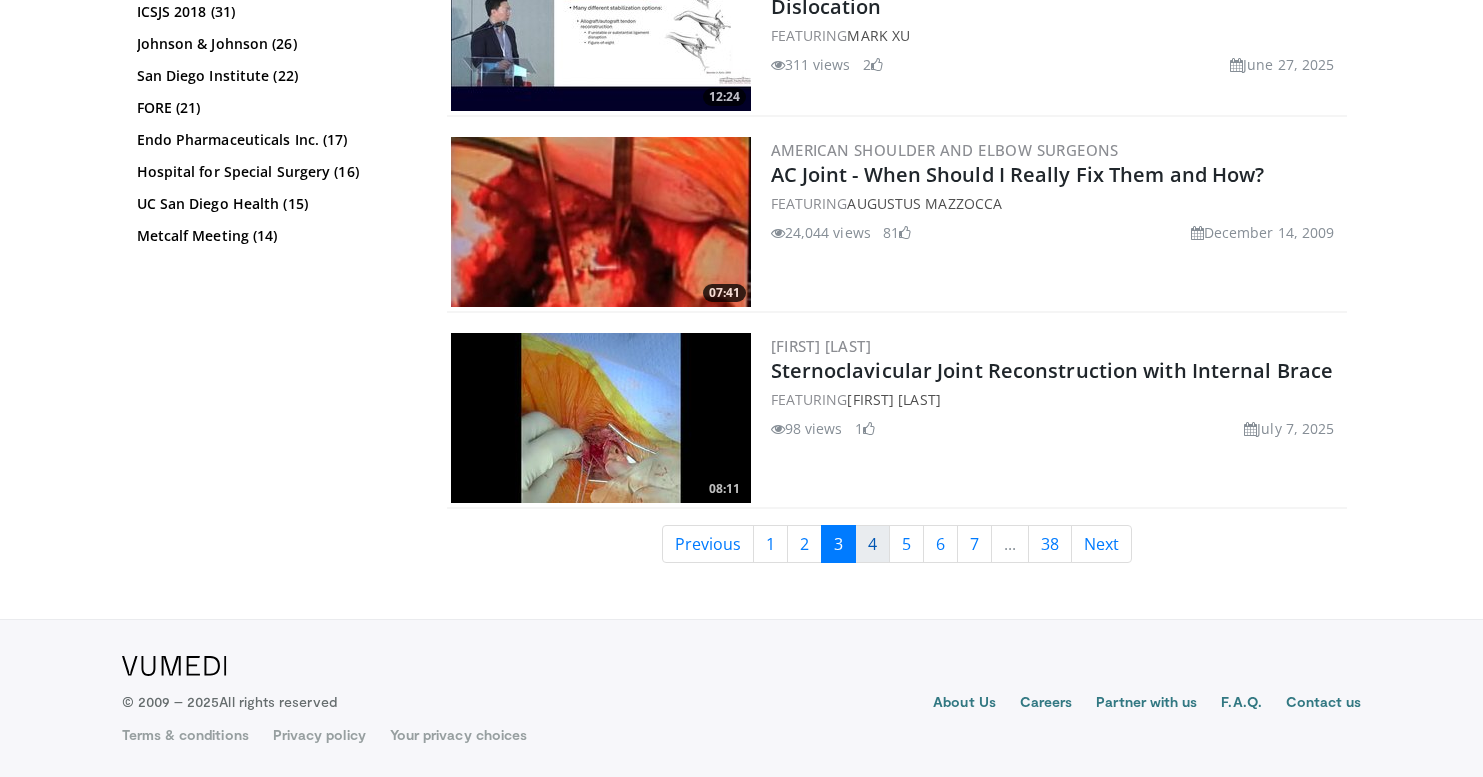 click on "4" at bounding box center (872, 544) 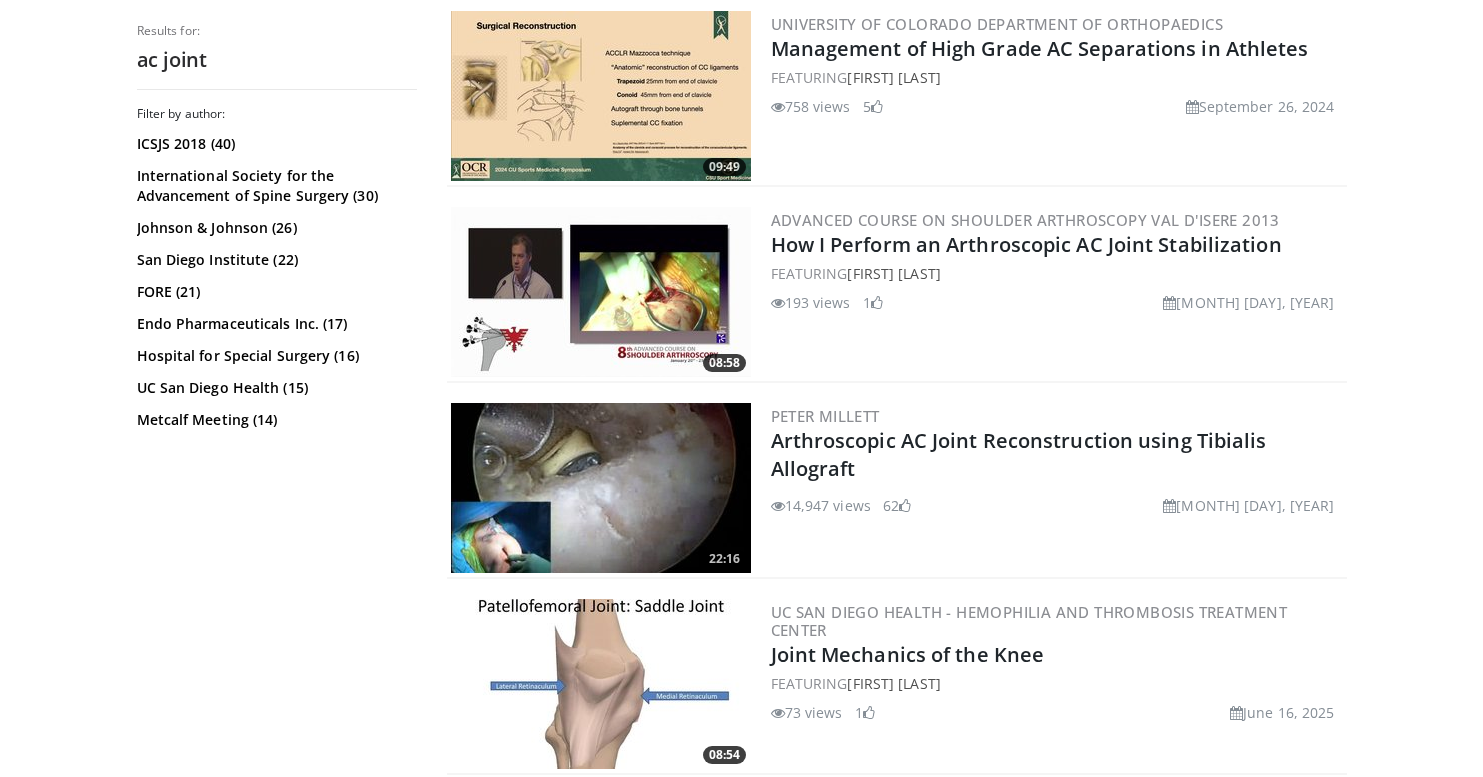 scroll, scrollTop: 2615, scrollLeft: 0, axis: vertical 